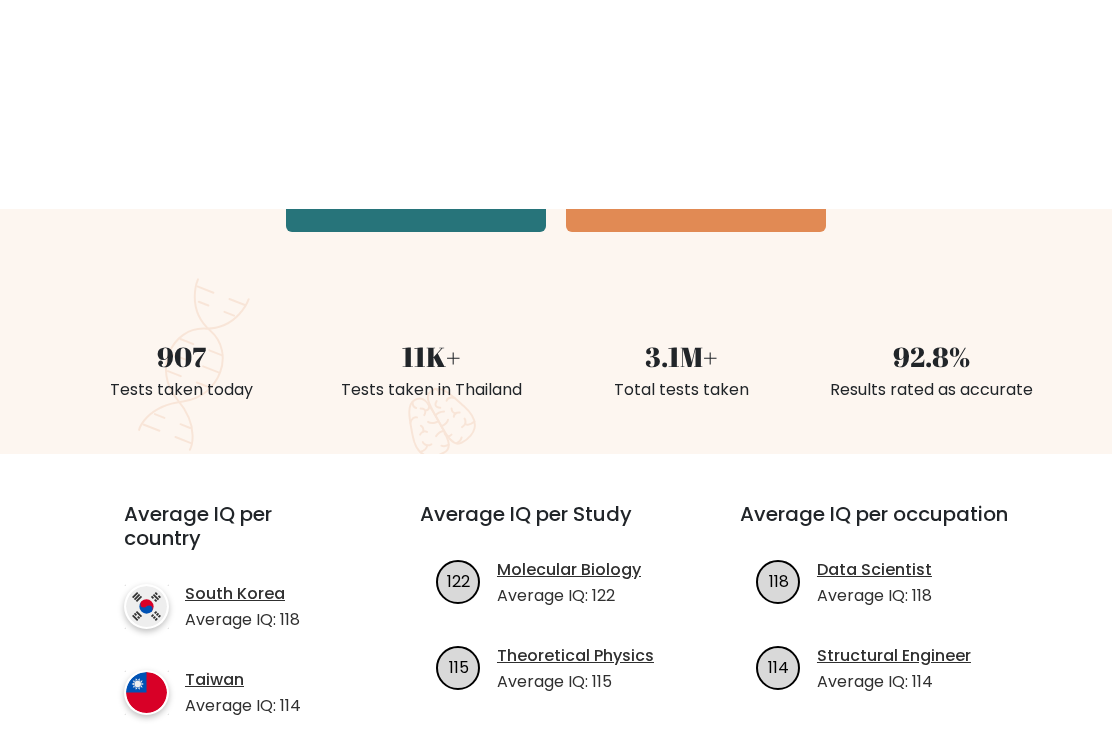 scroll, scrollTop: 248, scrollLeft: 0, axis: vertical 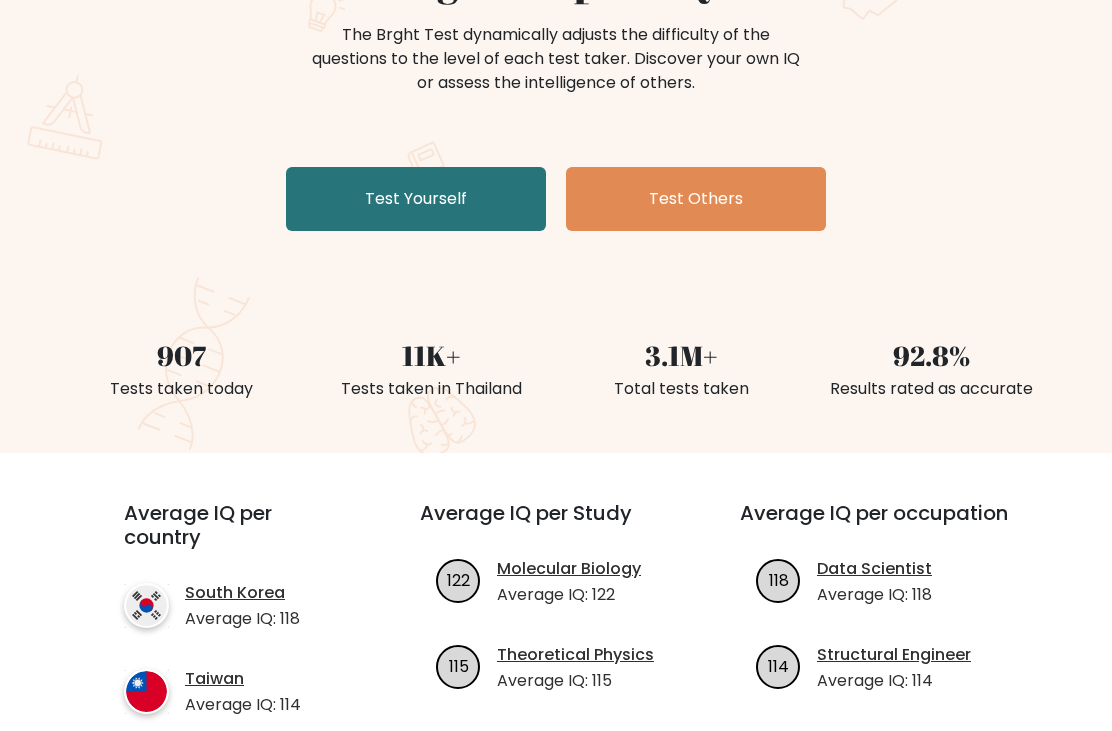 click on "Test Yourself" at bounding box center [416, 200] 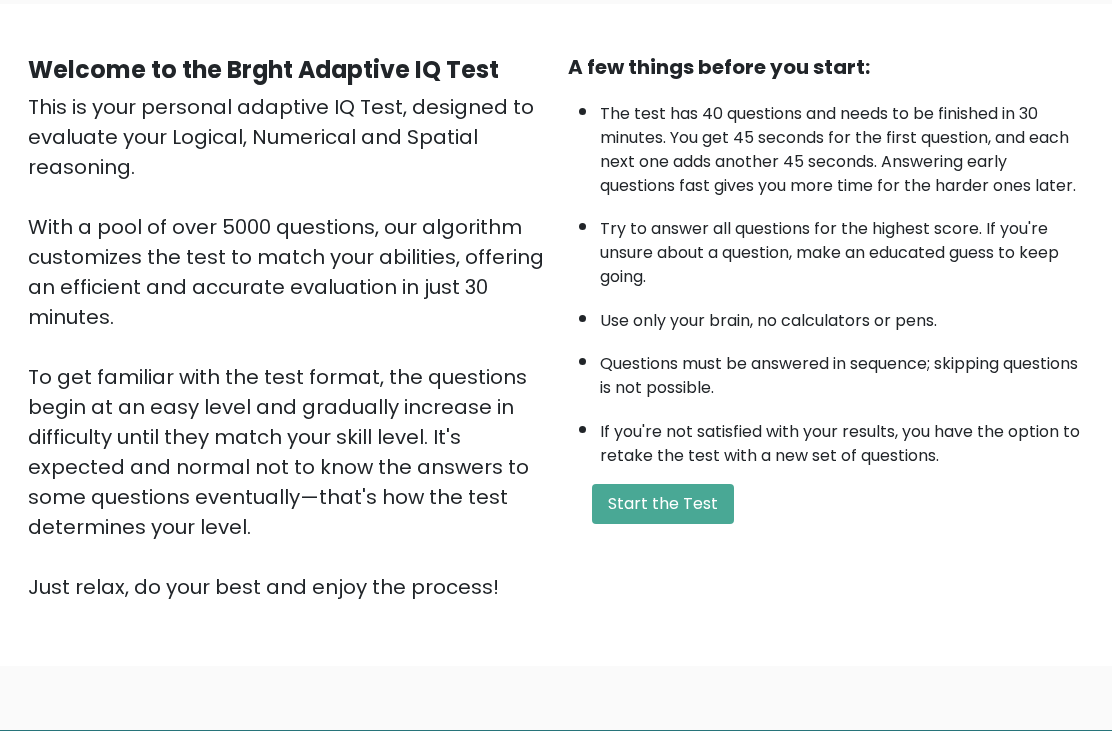 scroll, scrollTop: 155, scrollLeft: 0, axis: vertical 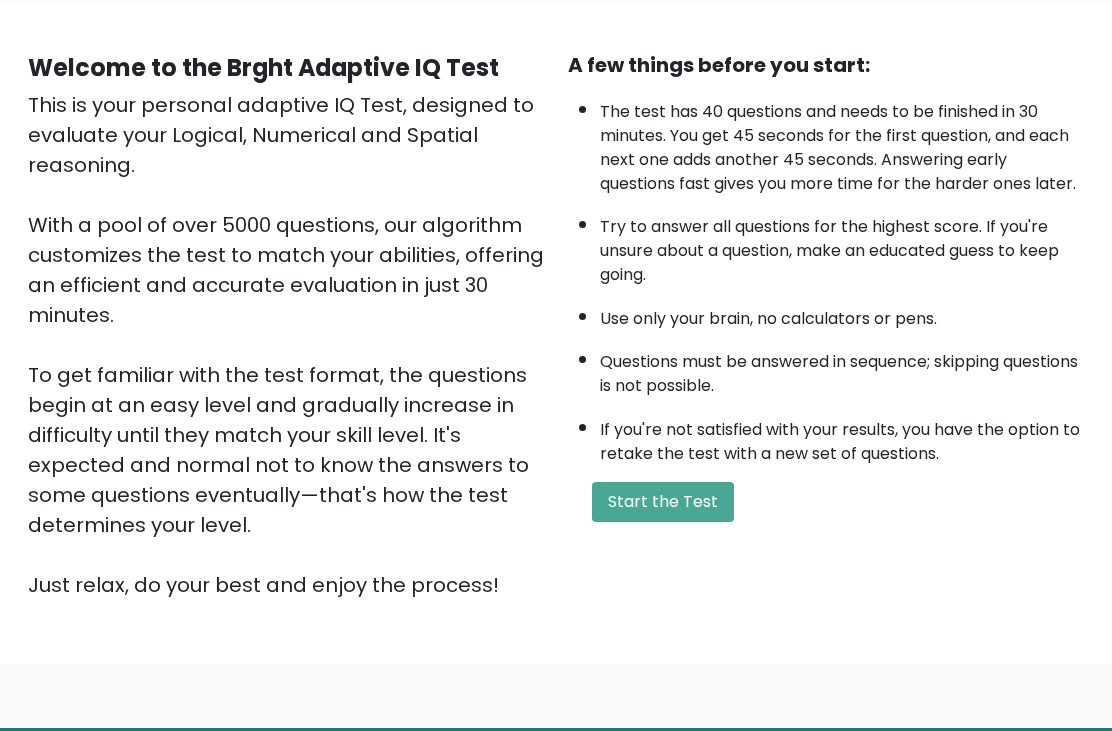click on "A few things before you start:
The test has 40 questions and needs to be finished in 30 minutes. You get 45 seconds for the first question, and each next one adds another 45 seconds. Answering early questions fast gives you more time for the harder ones later.
Try to answer all questions for the highest score. If you're unsure about a question, make an educated guess to keep going.
Use only your brain, no calculators or pens.
Questions must be answered in sequence; skipping questions is not possible.
If you're not satisfied with your results, you have the option to retake the test with a new set of questions.
Start the Test" at bounding box center [826, 326] 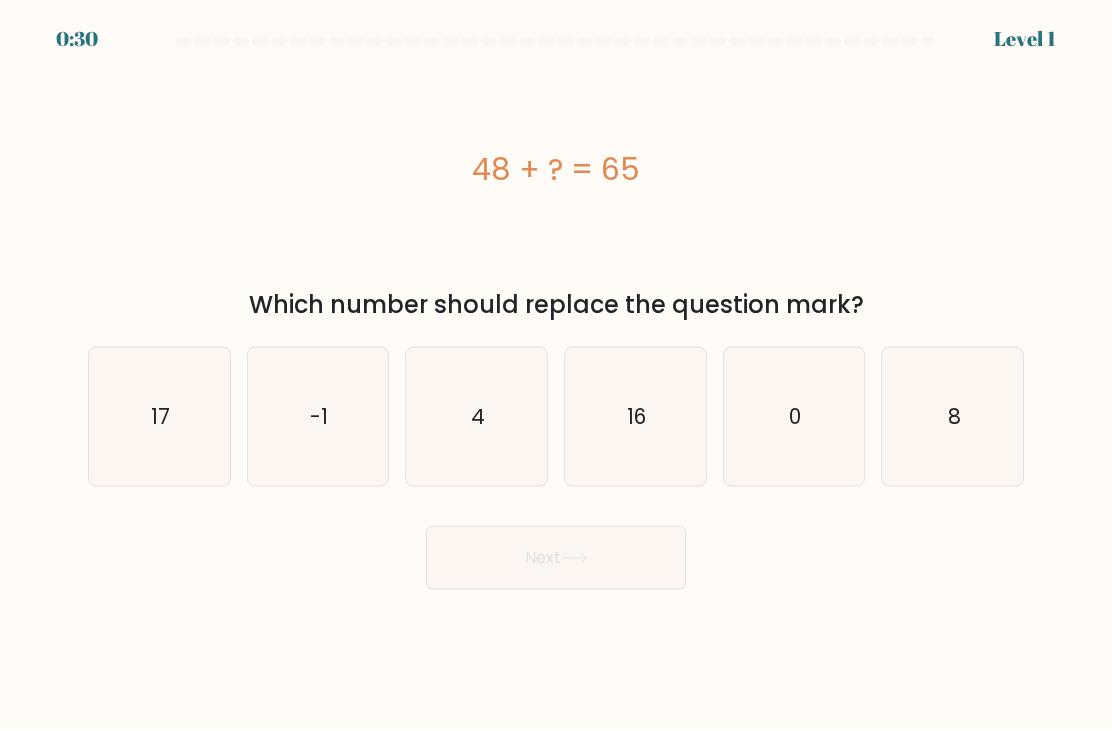 scroll, scrollTop: 9, scrollLeft: 0, axis: vertical 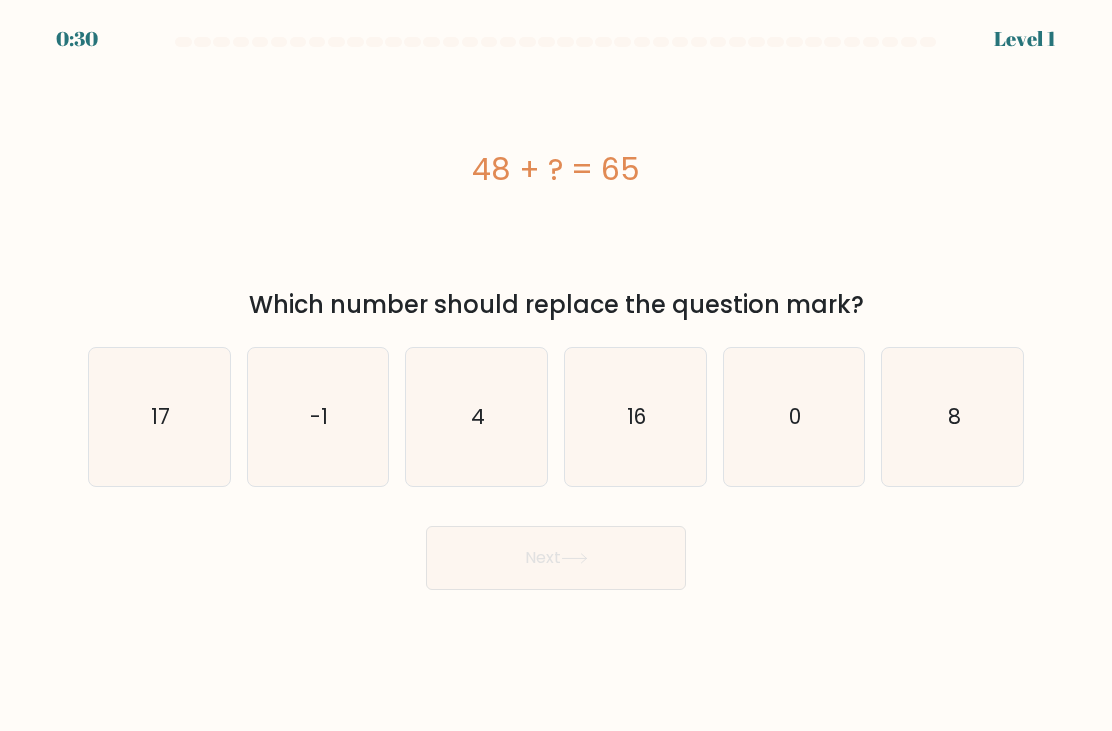 click on "17" 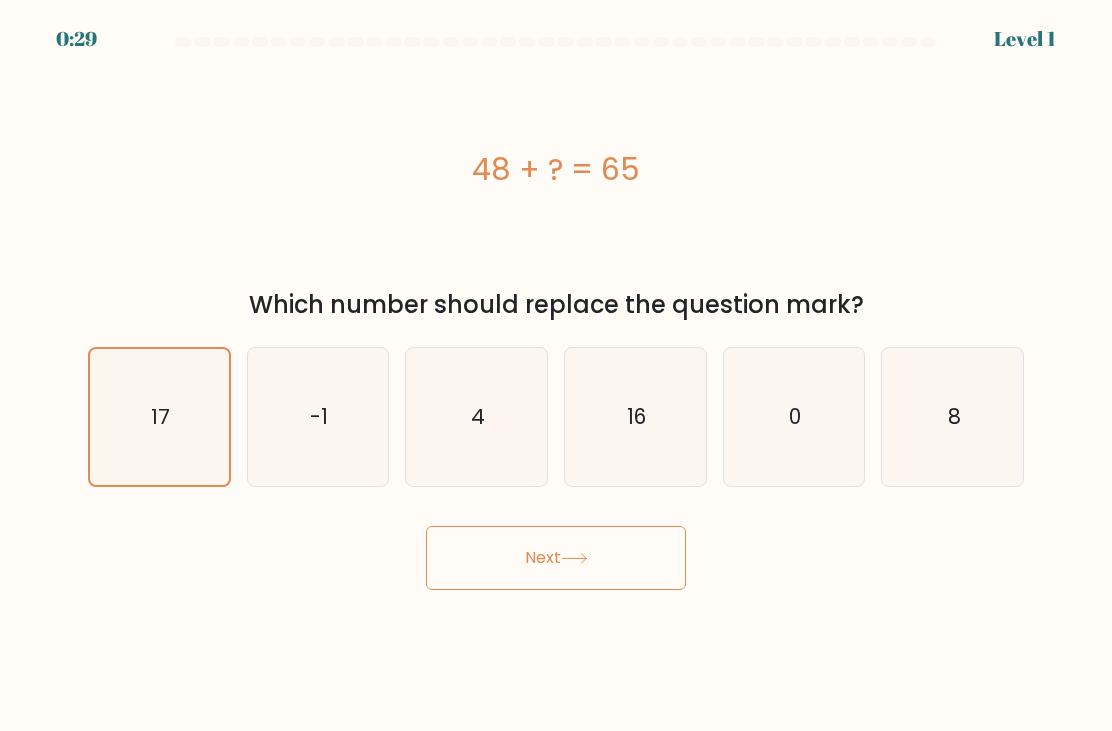 click on "Next" at bounding box center [556, 558] 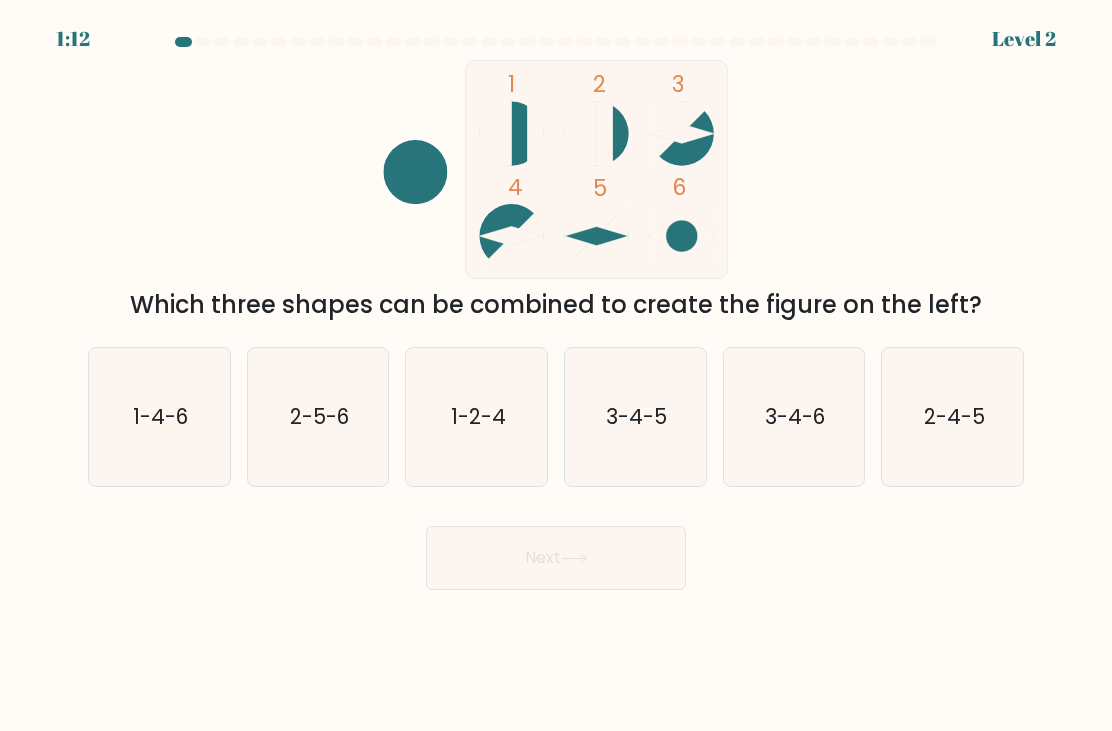 scroll, scrollTop: 0, scrollLeft: 0, axis: both 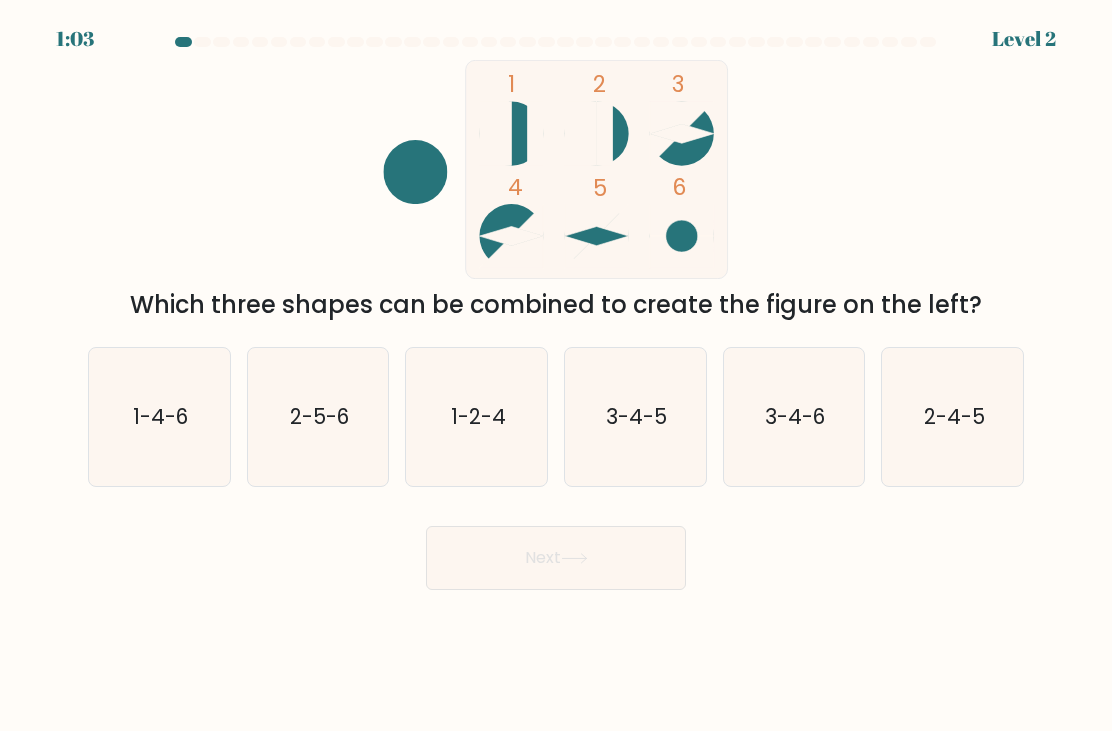 click on "3-4-5" 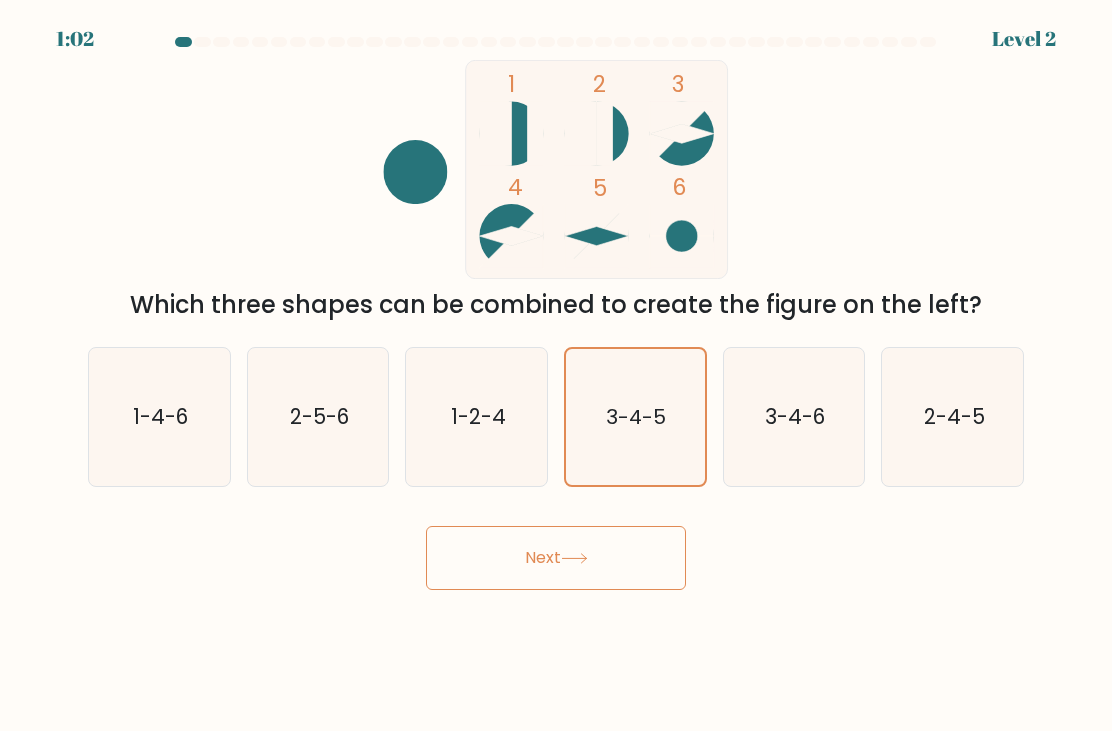 click on "Next" at bounding box center [556, 558] 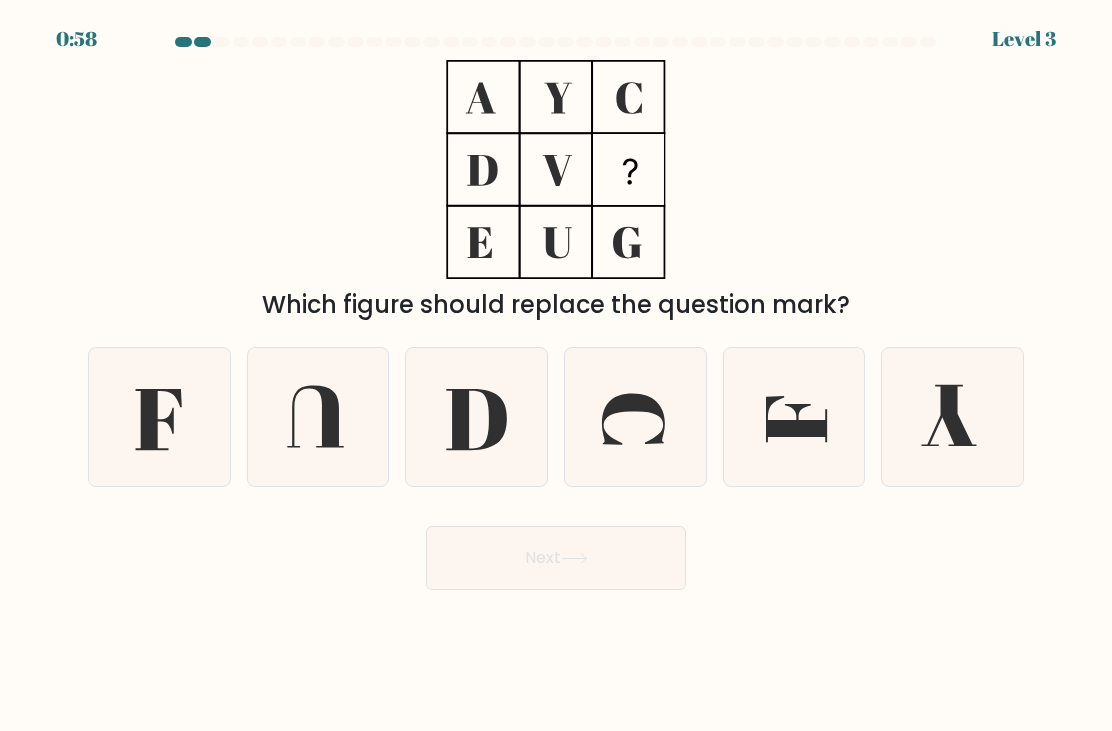 click 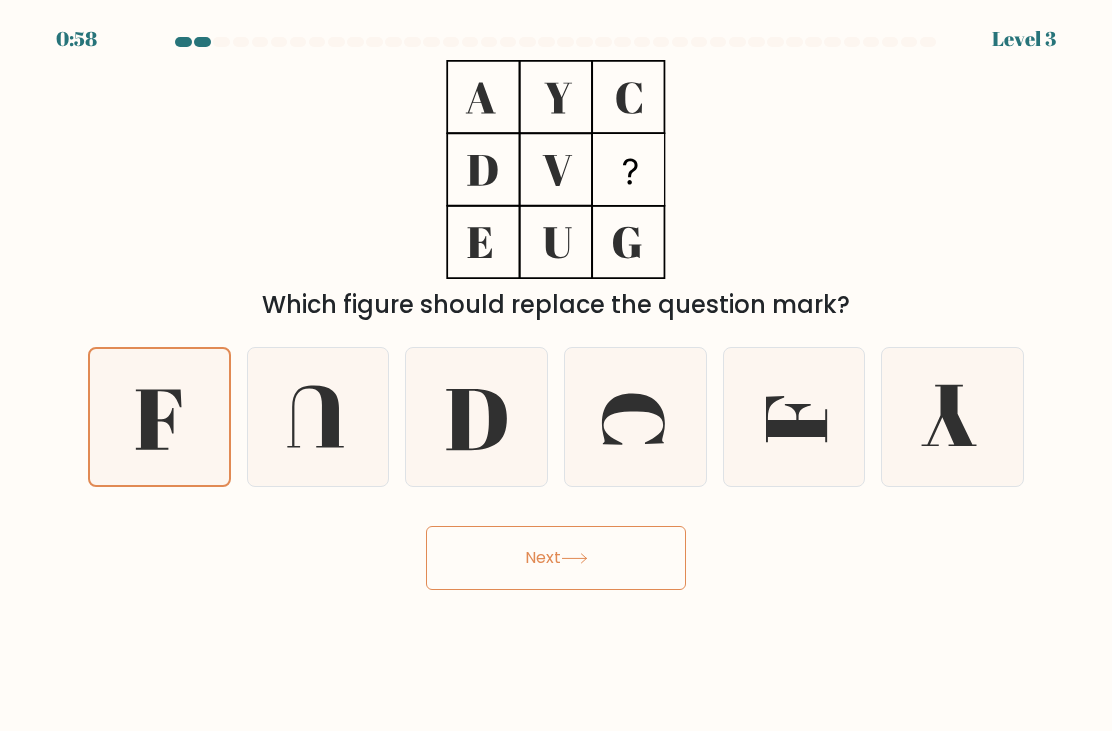 click on "Next" at bounding box center [556, 558] 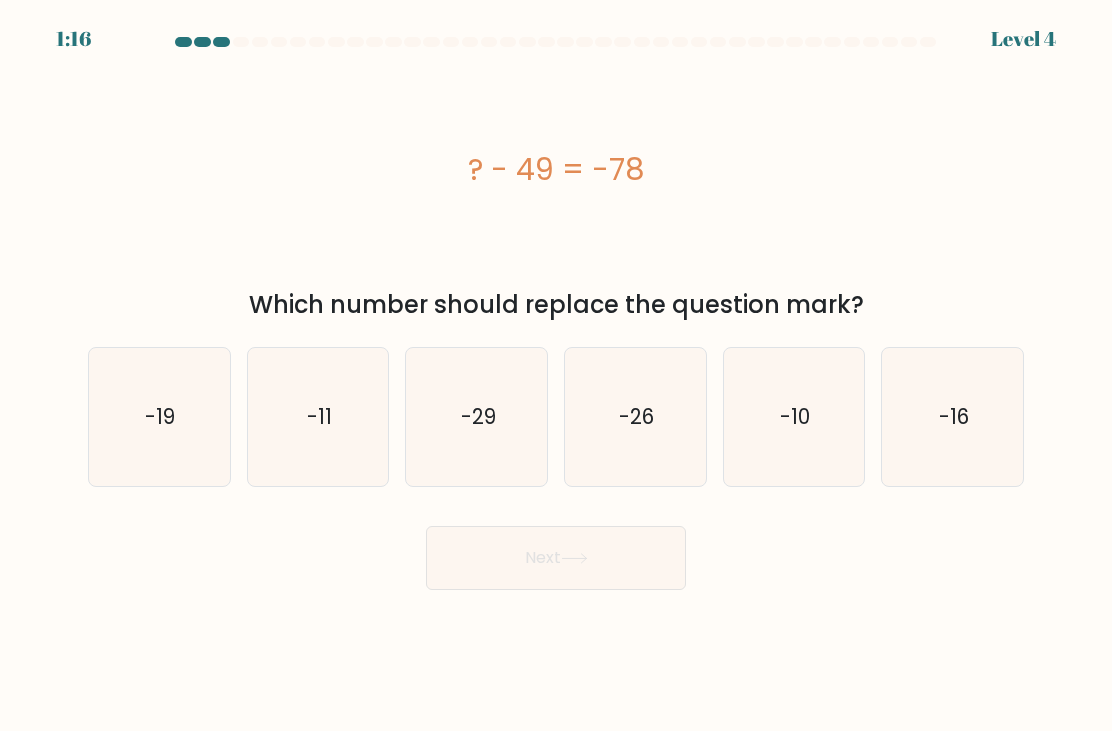 click on "-19" 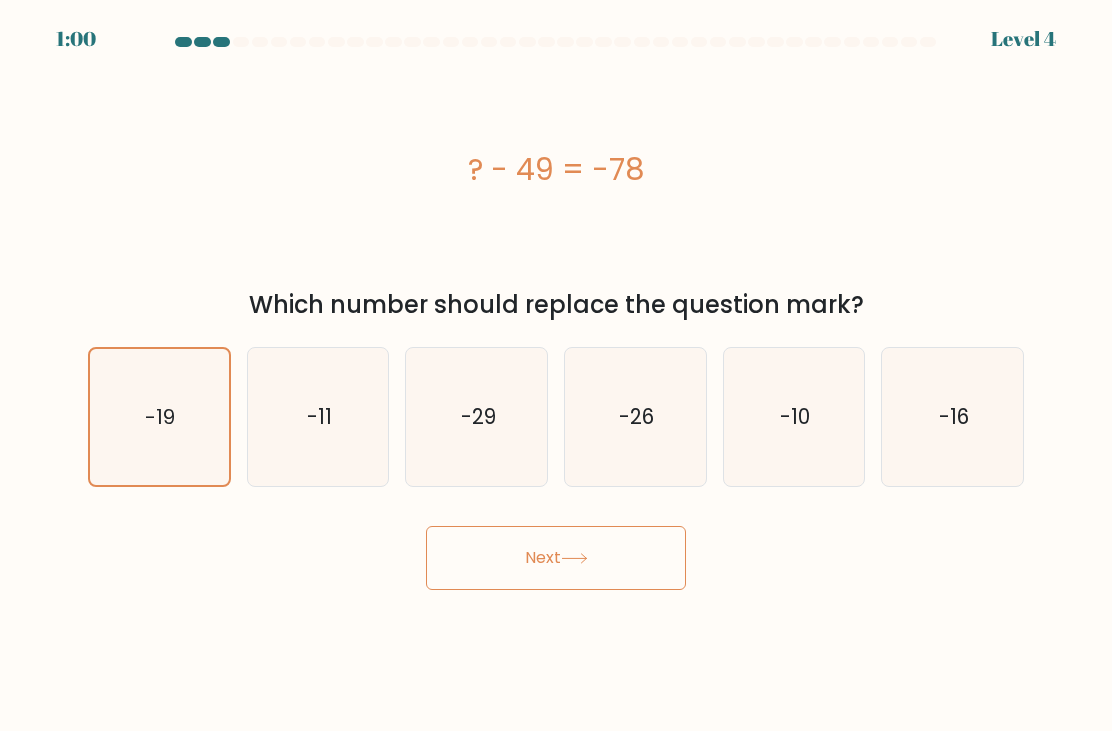 click on "Next" at bounding box center (556, 558) 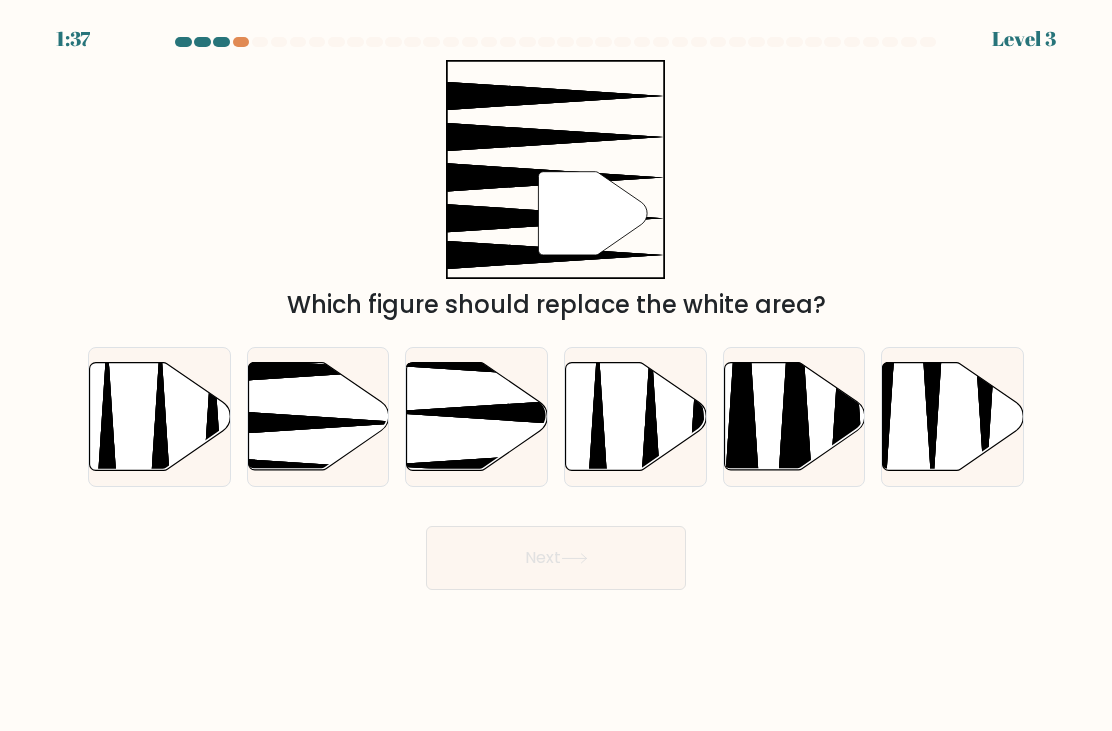 click 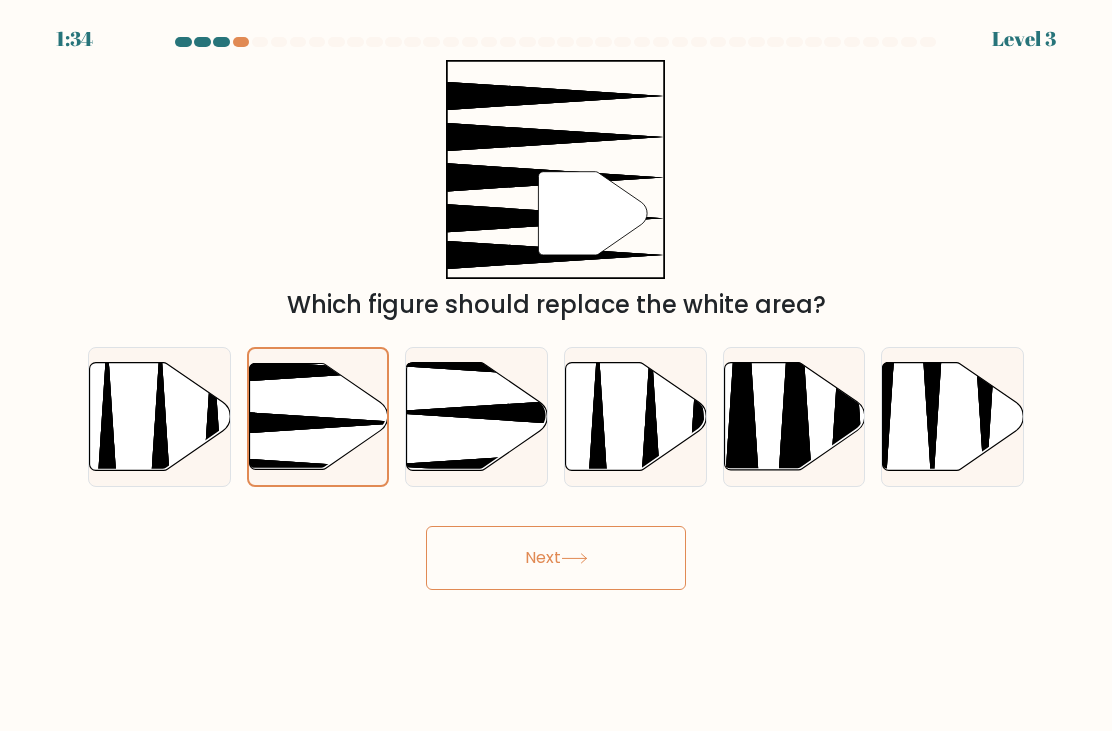 click on "Next" at bounding box center [556, 558] 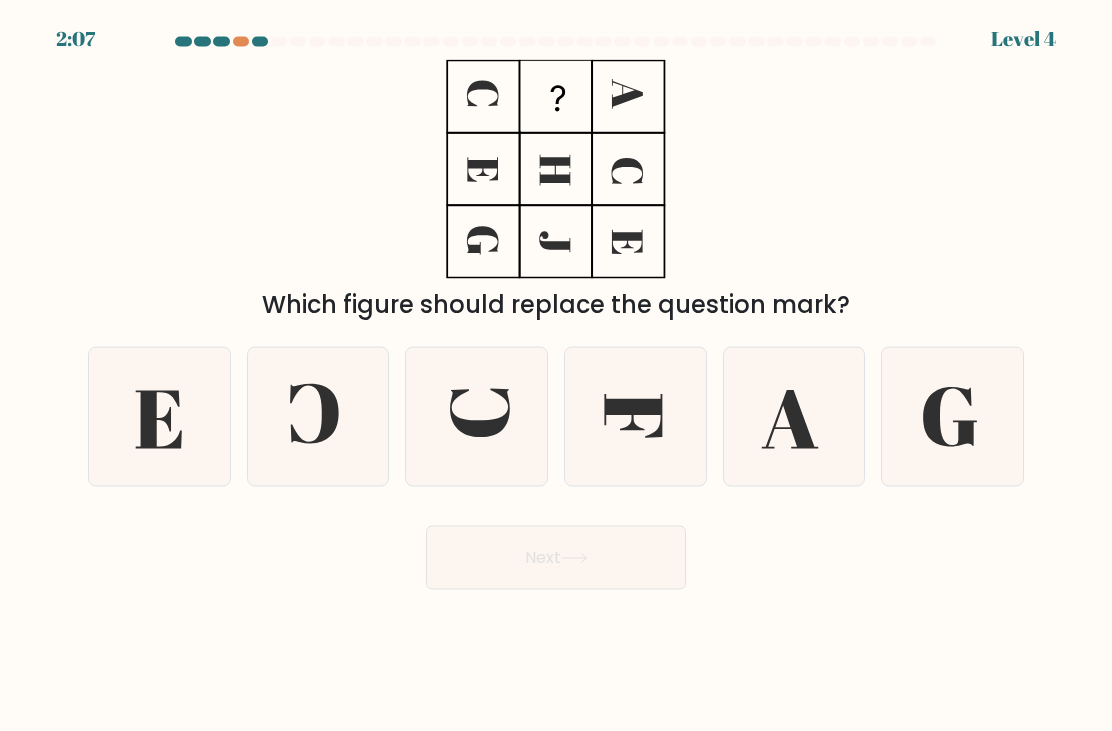 scroll, scrollTop: 20, scrollLeft: 0, axis: vertical 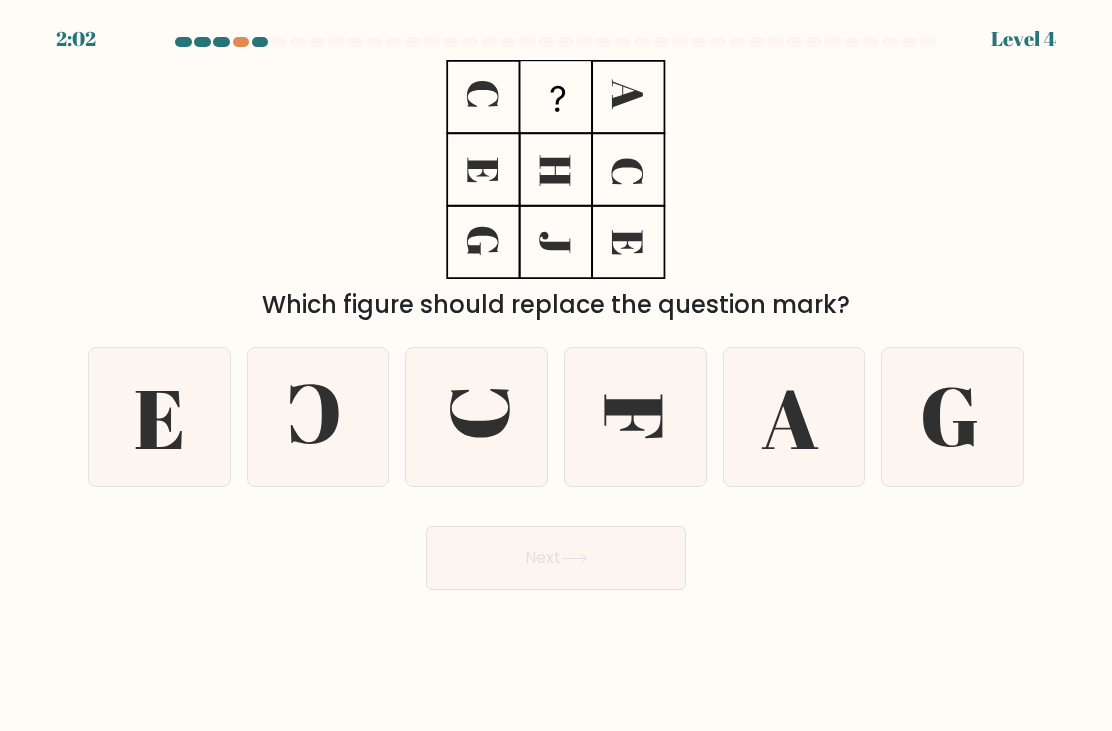 click 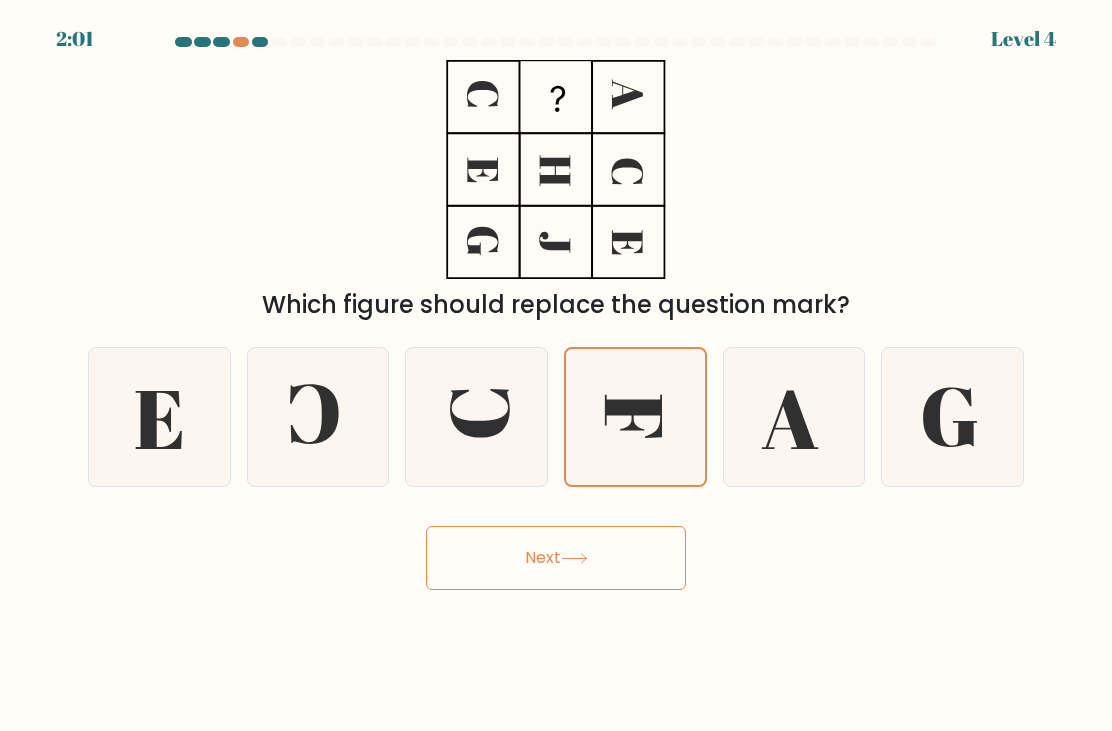 click on "Next" at bounding box center (556, 558) 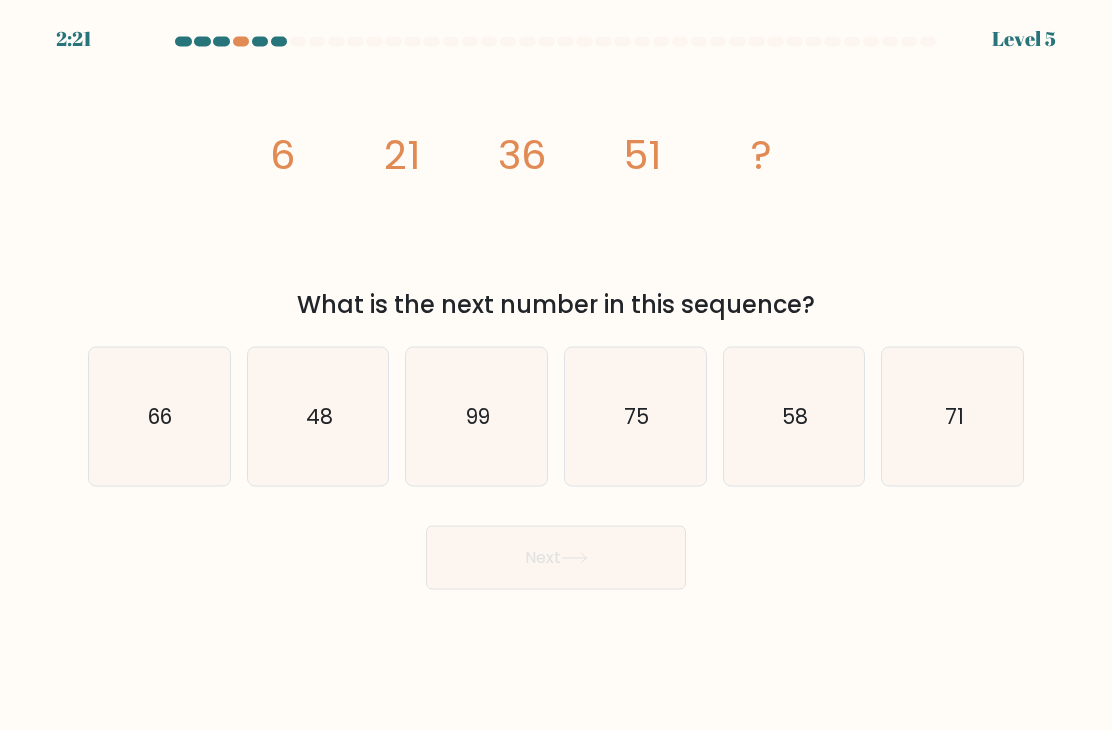 scroll, scrollTop: 33, scrollLeft: 0, axis: vertical 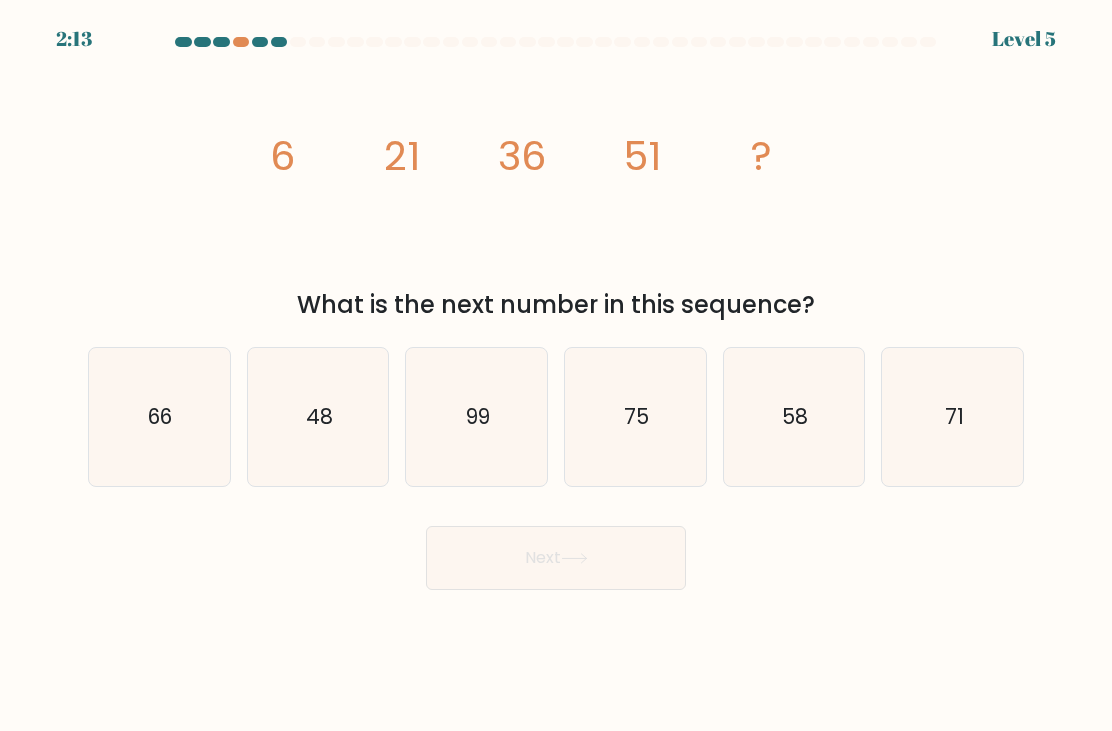 click on "66" 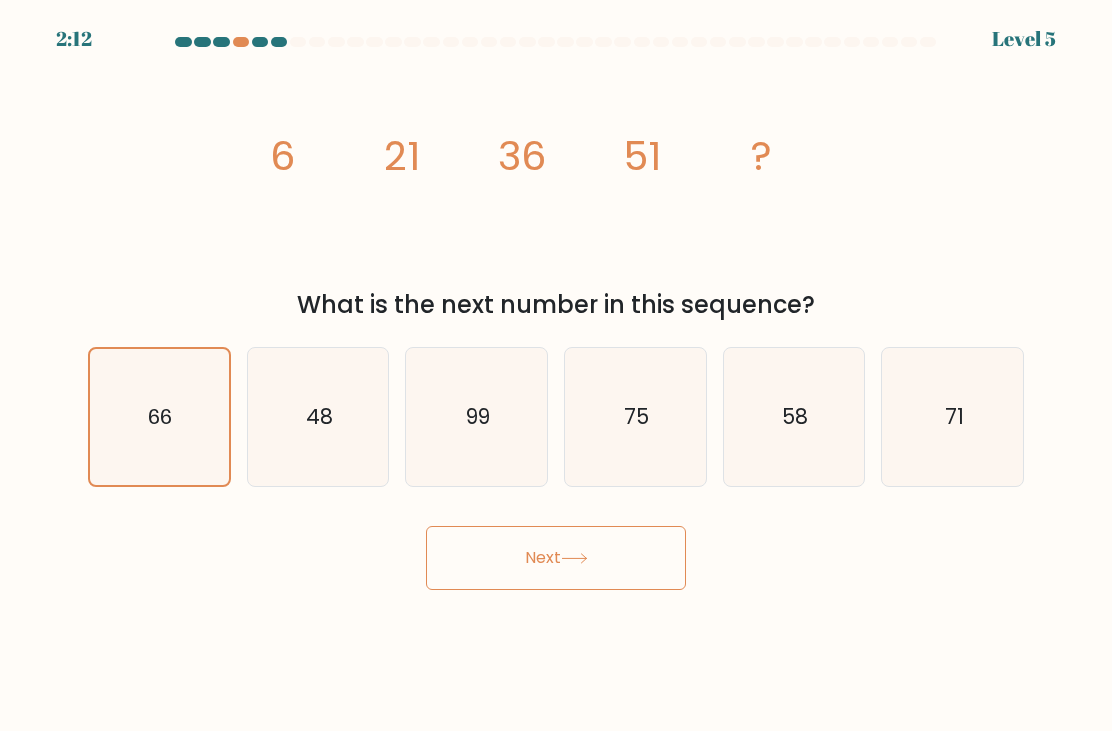 click on "Next" at bounding box center [556, 558] 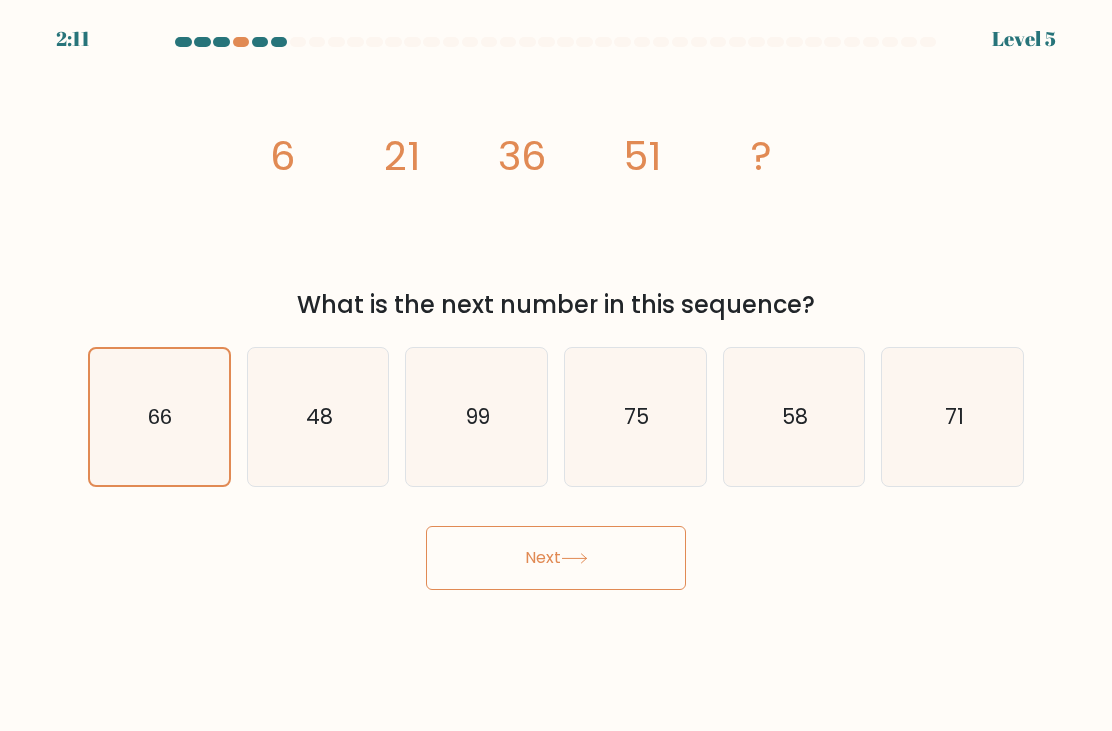 click on "Next" at bounding box center [556, 558] 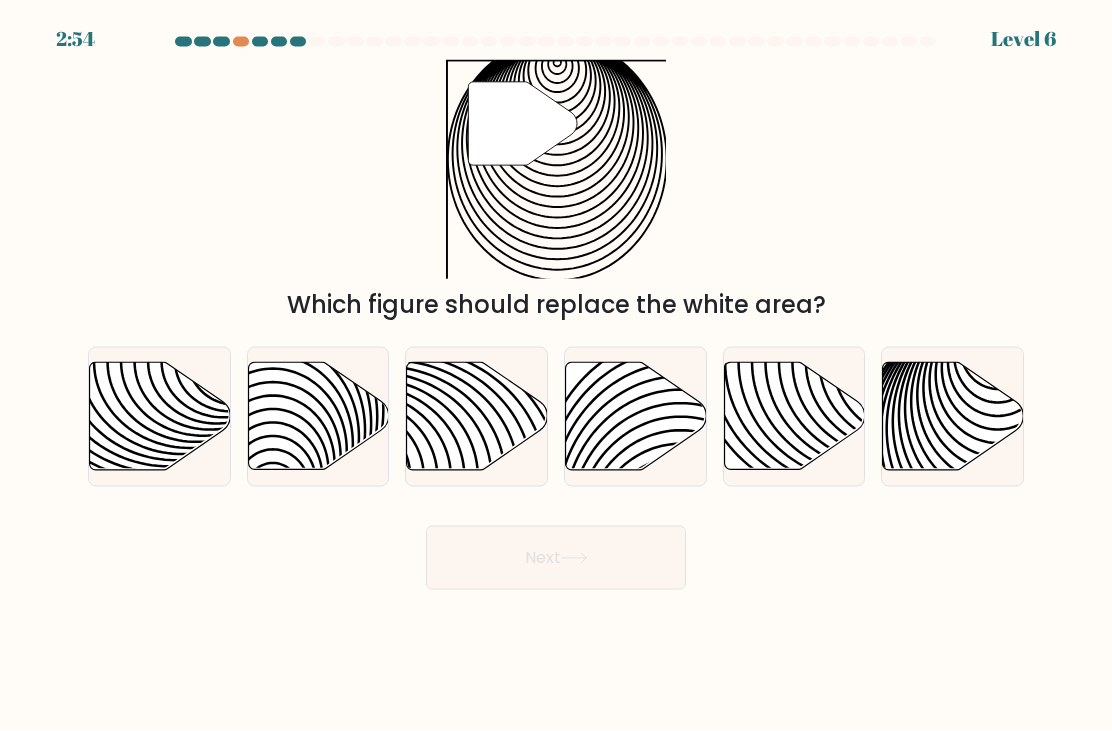 scroll, scrollTop: 19, scrollLeft: 0, axis: vertical 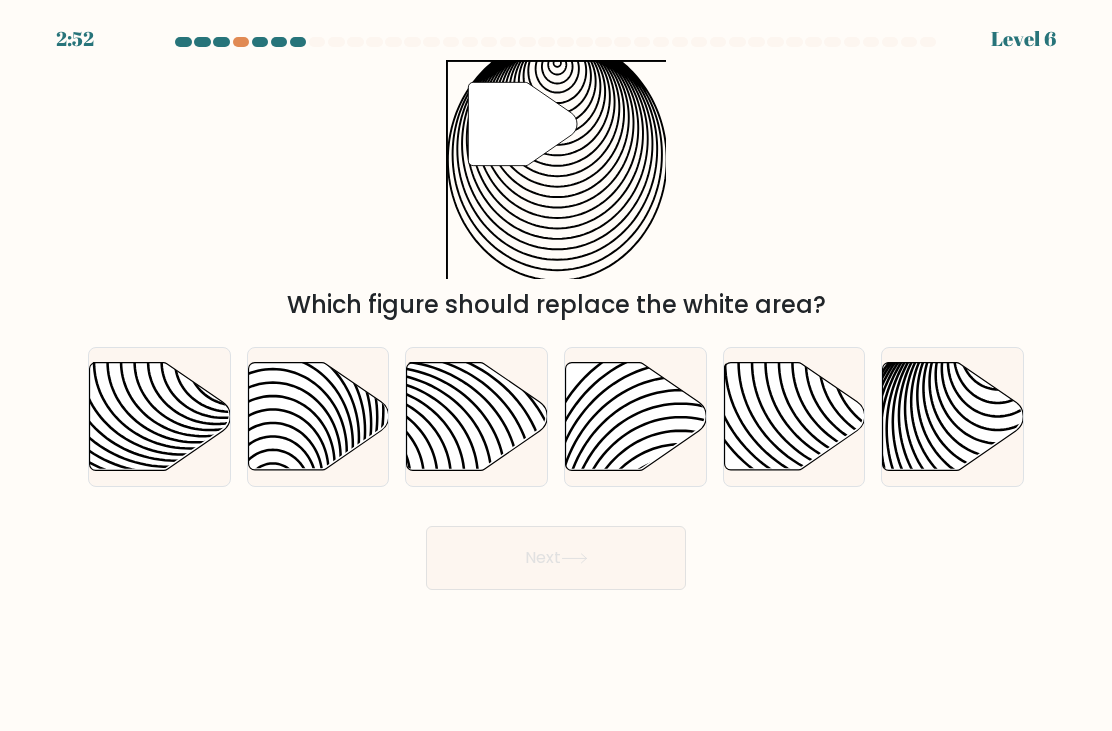 click 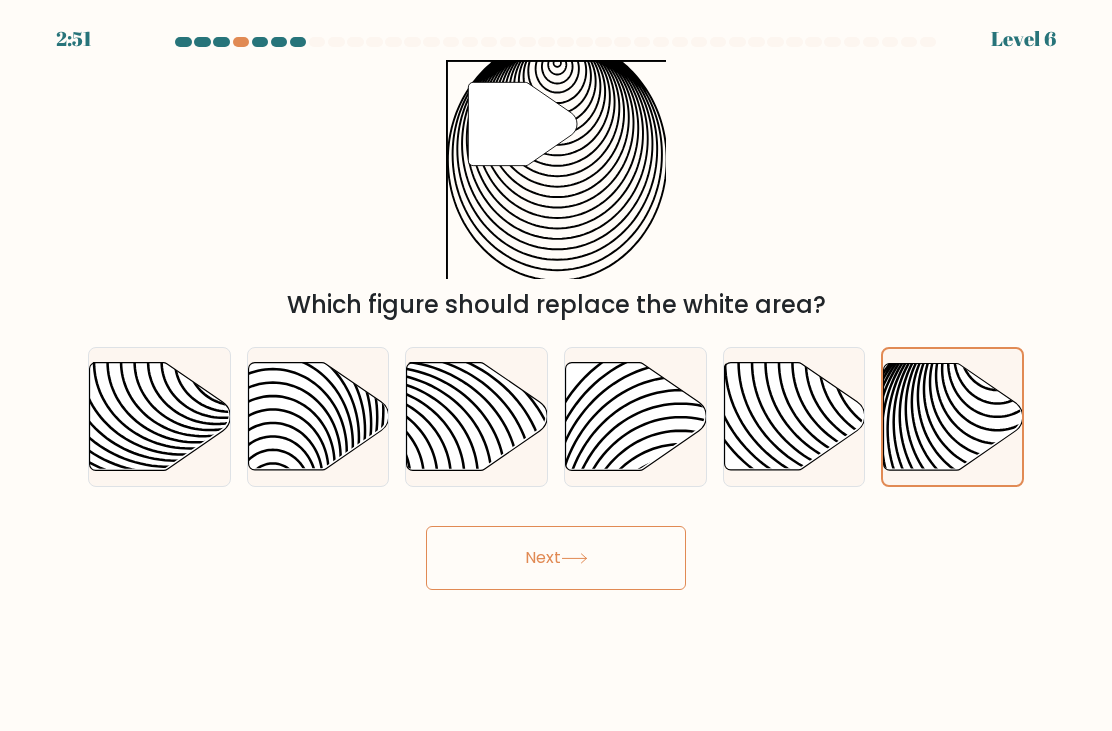 click on "Next" at bounding box center (556, 558) 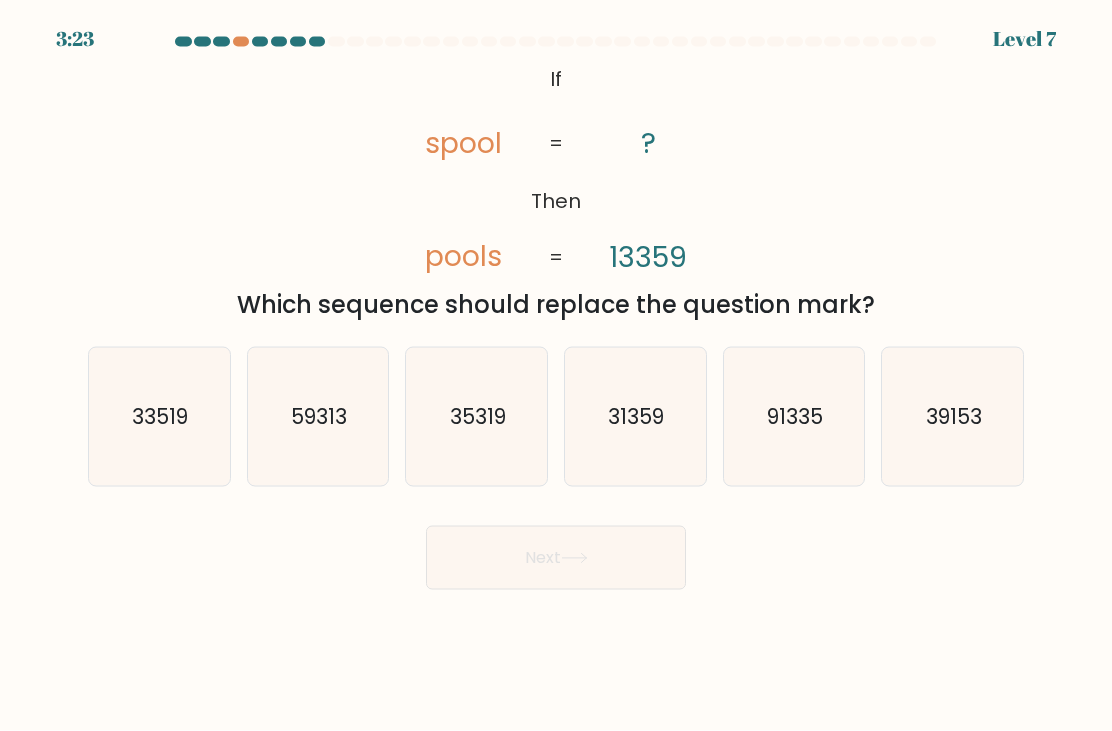 scroll, scrollTop: 41, scrollLeft: 0, axis: vertical 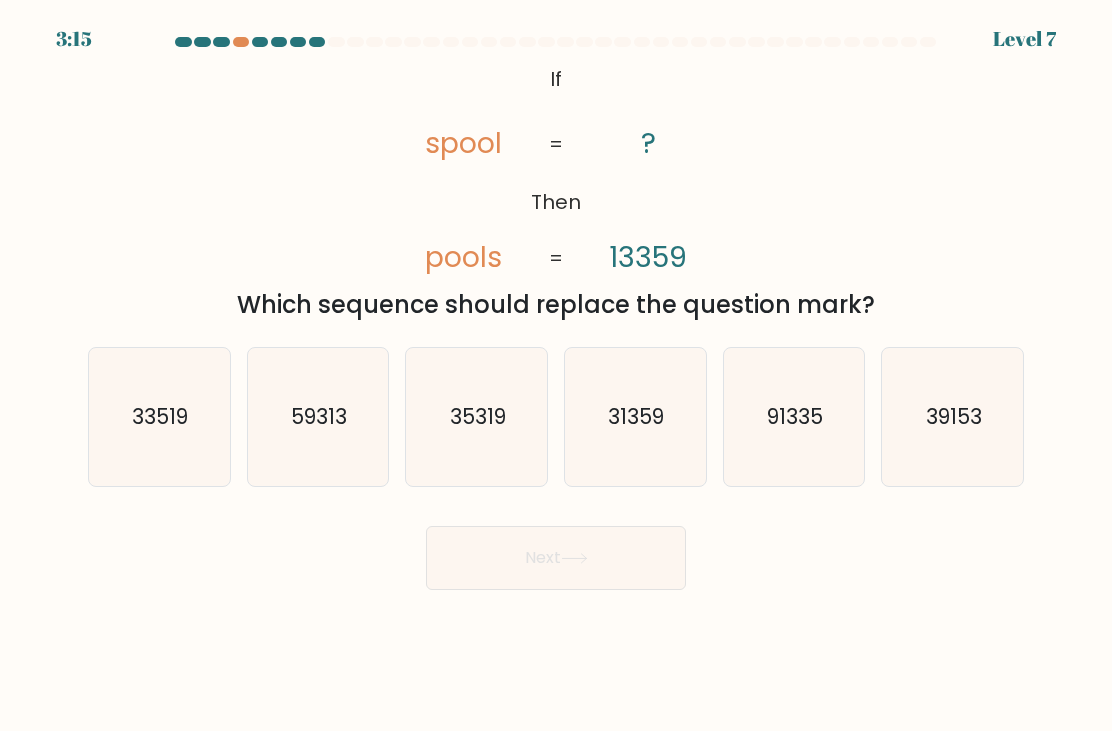 click on "91335" 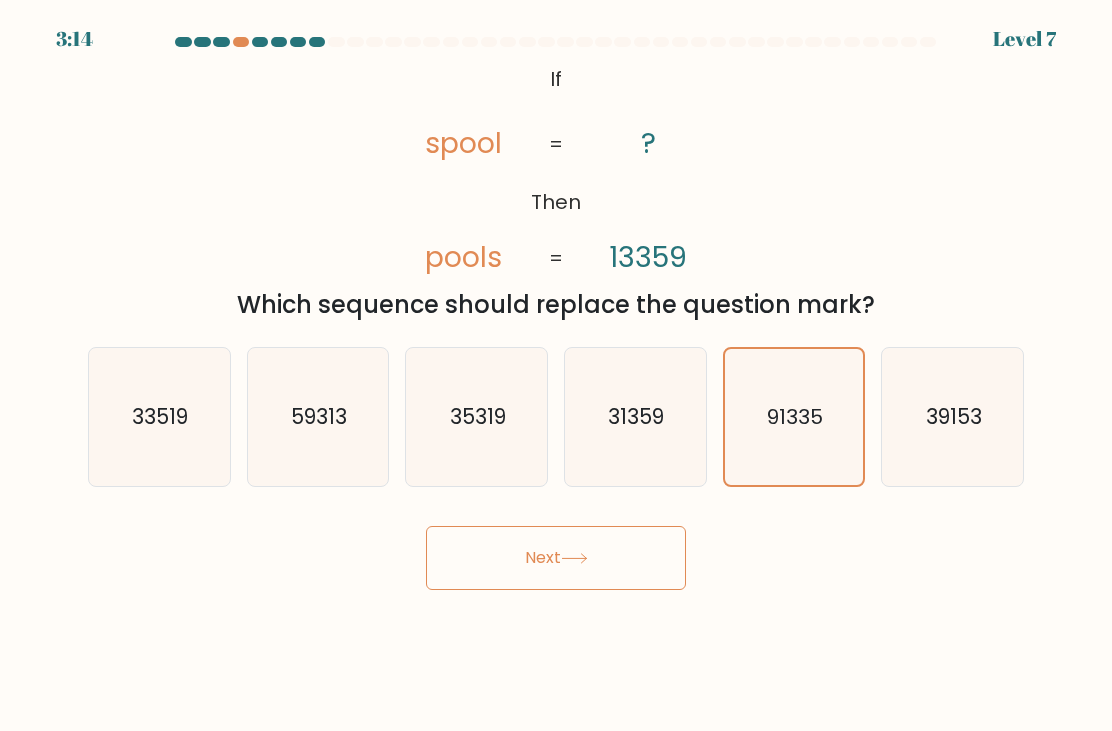 click on "Next" at bounding box center [556, 558] 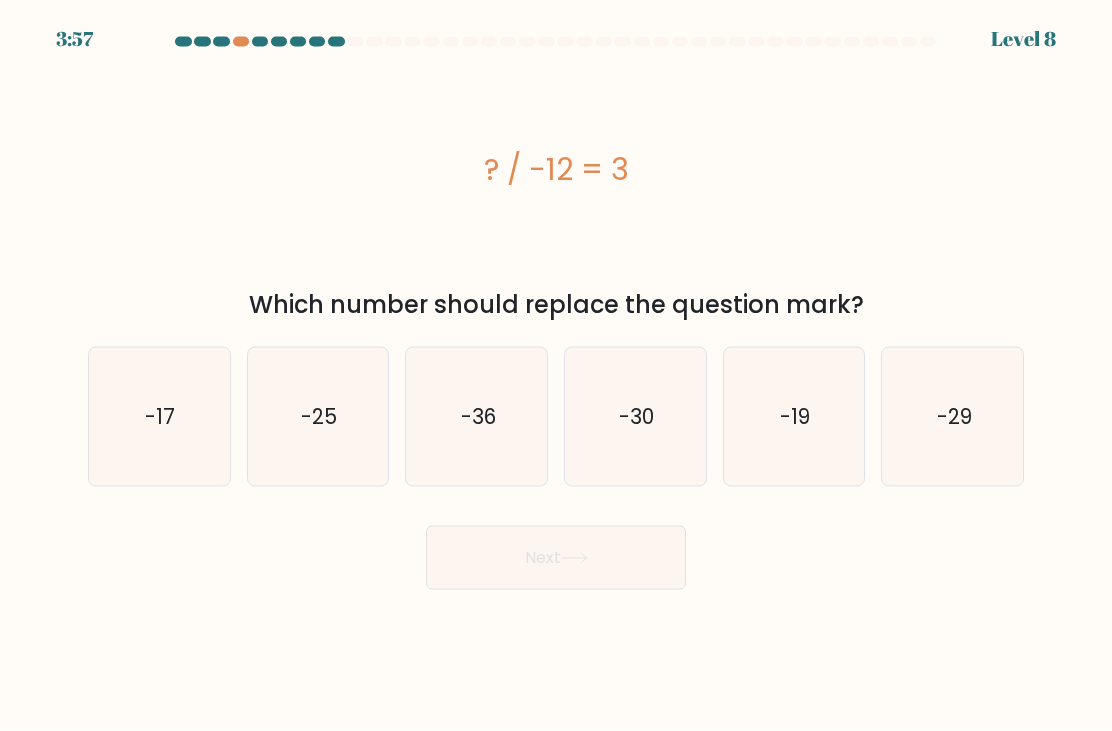 scroll, scrollTop: 14, scrollLeft: 0, axis: vertical 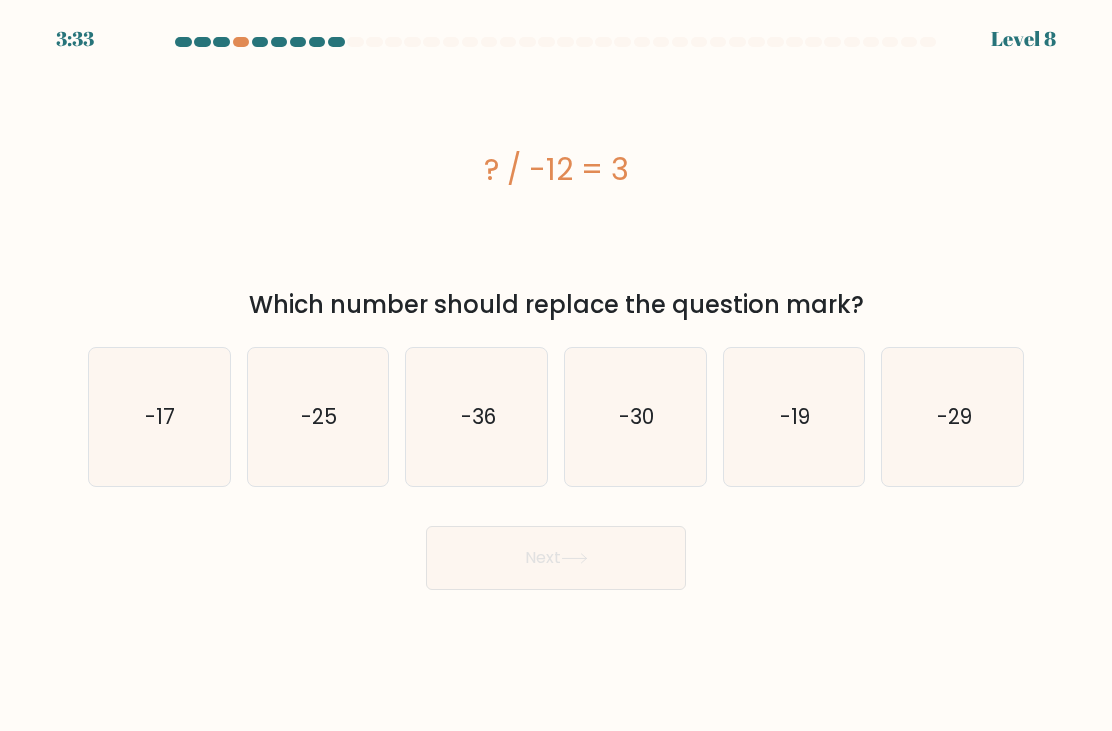 click on "-36" 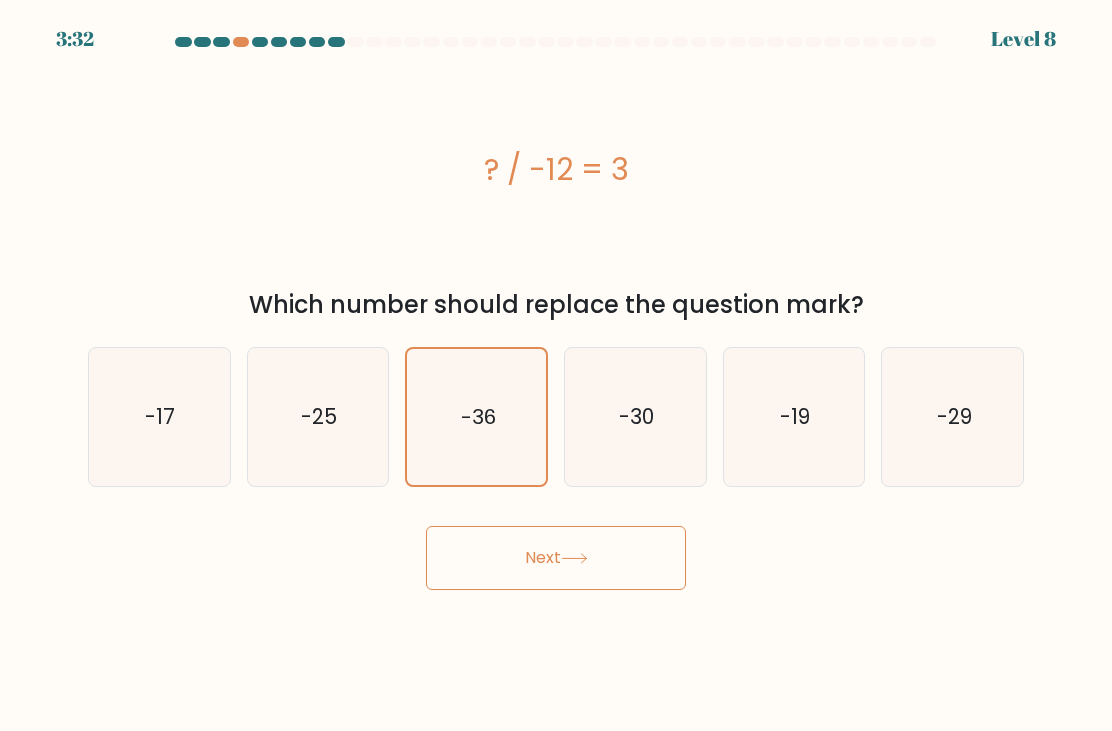 click on "Next" at bounding box center (556, 558) 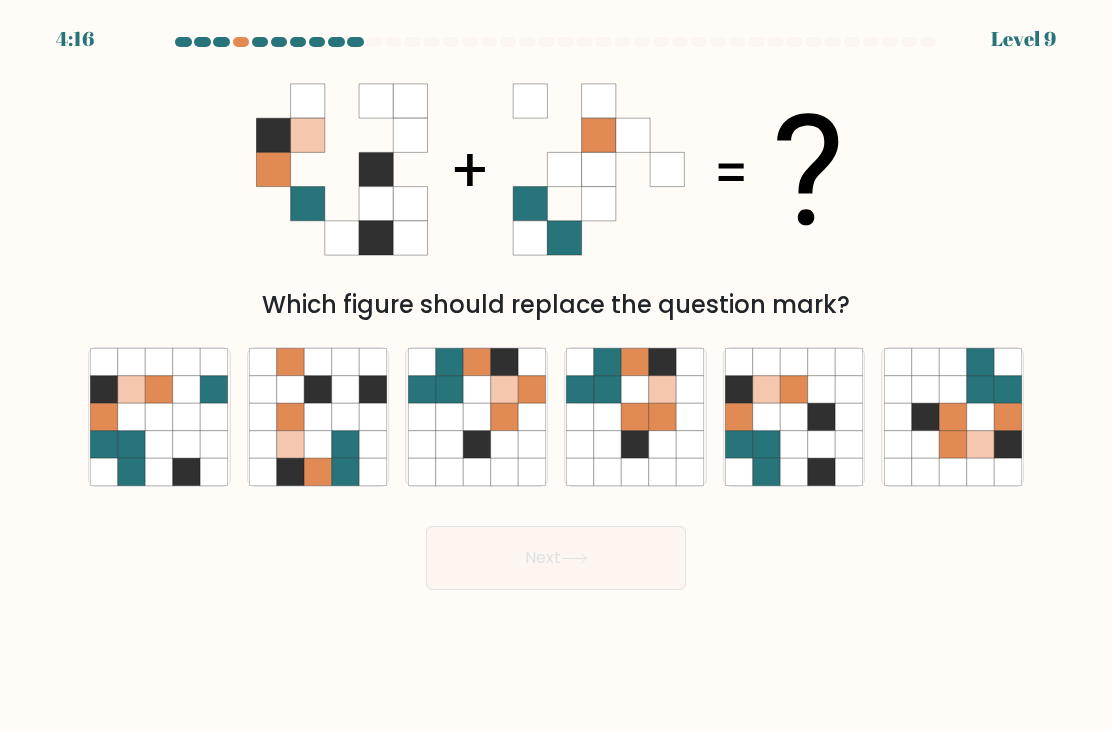 scroll, scrollTop: 0, scrollLeft: 0, axis: both 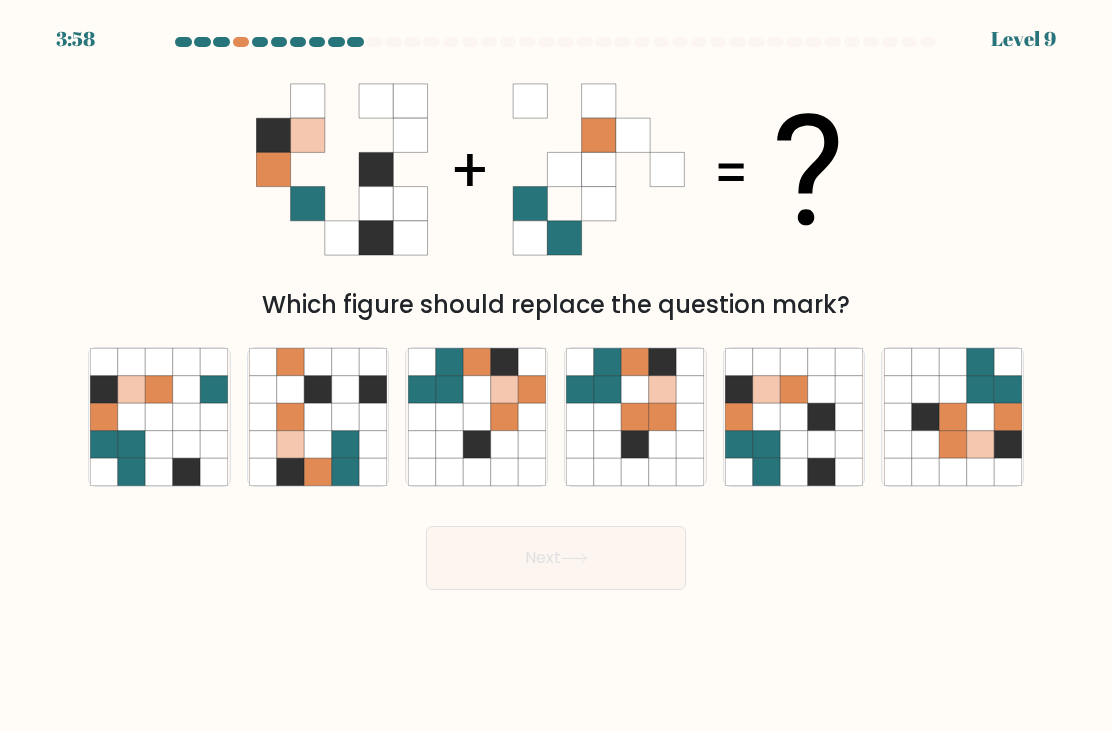 click 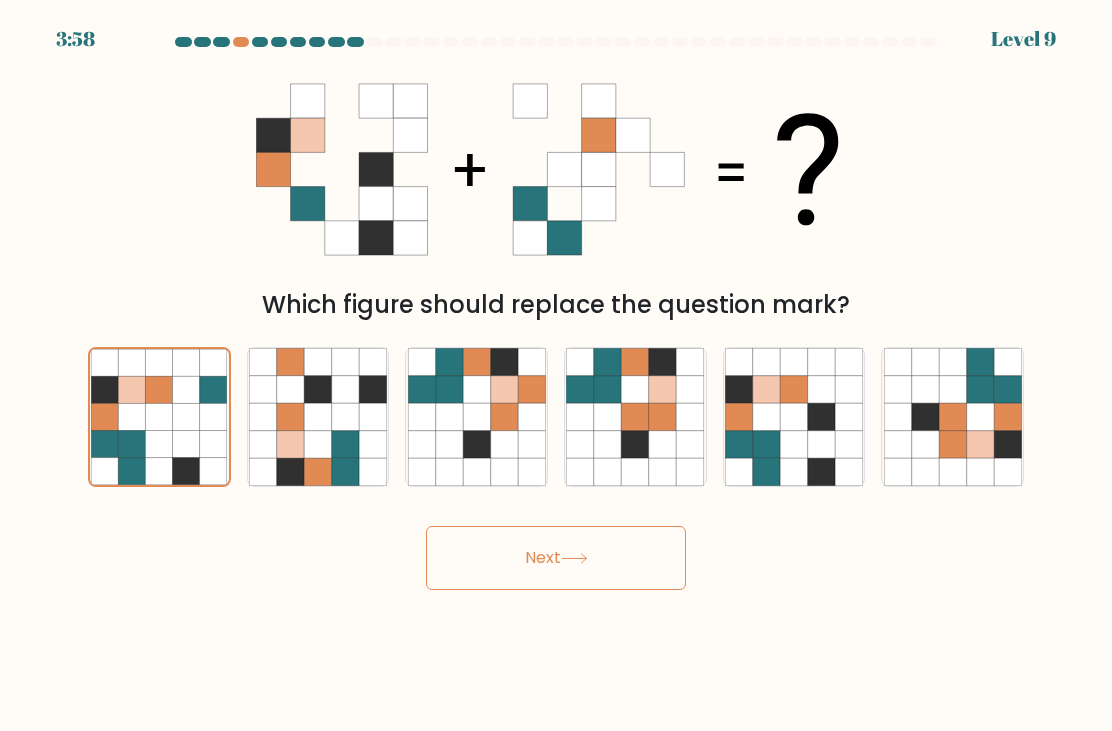 click on "Next" at bounding box center (556, 558) 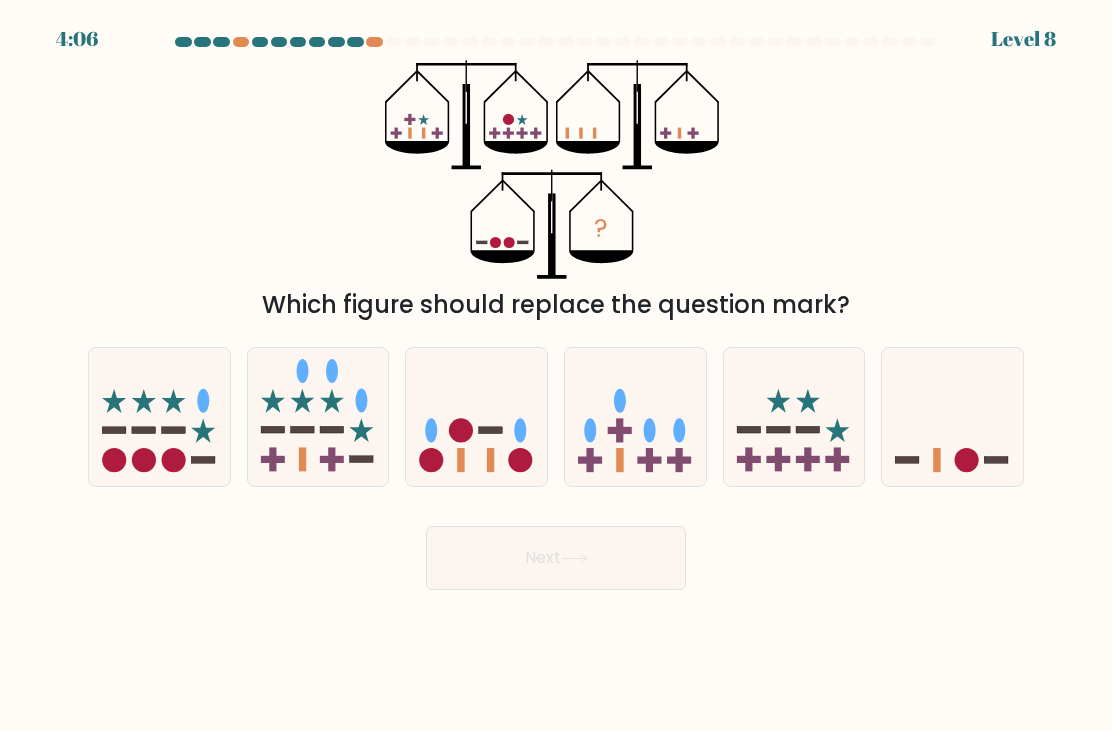scroll, scrollTop: 0, scrollLeft: 0, axis: both 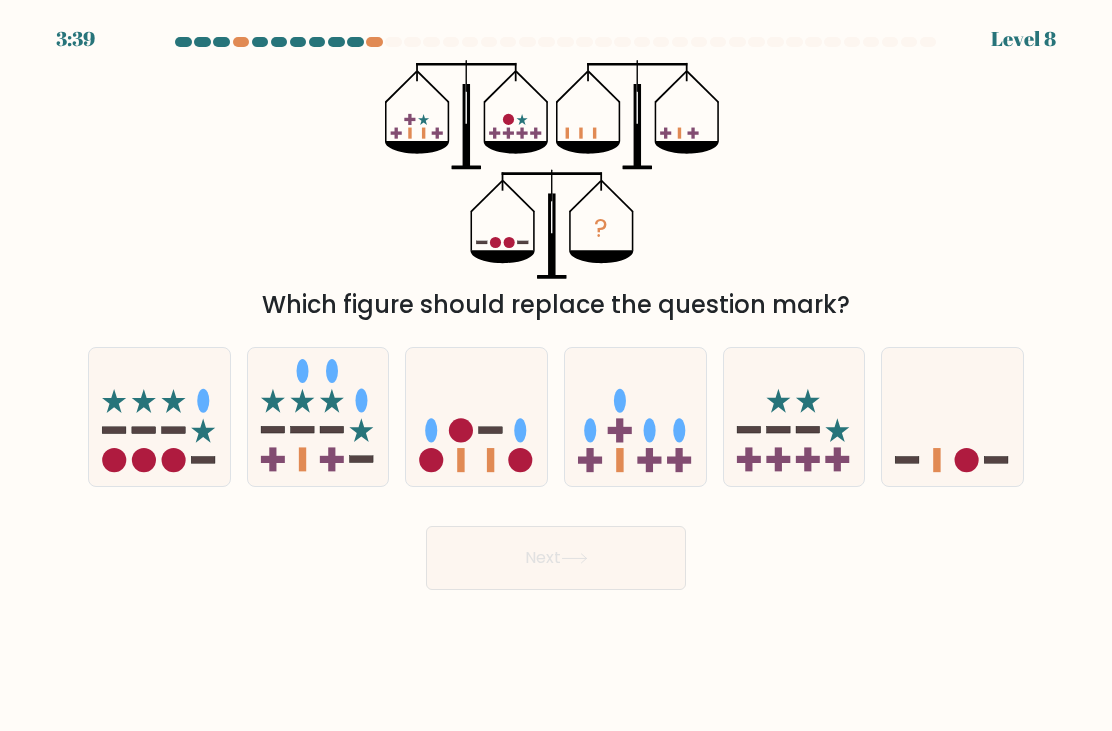 click 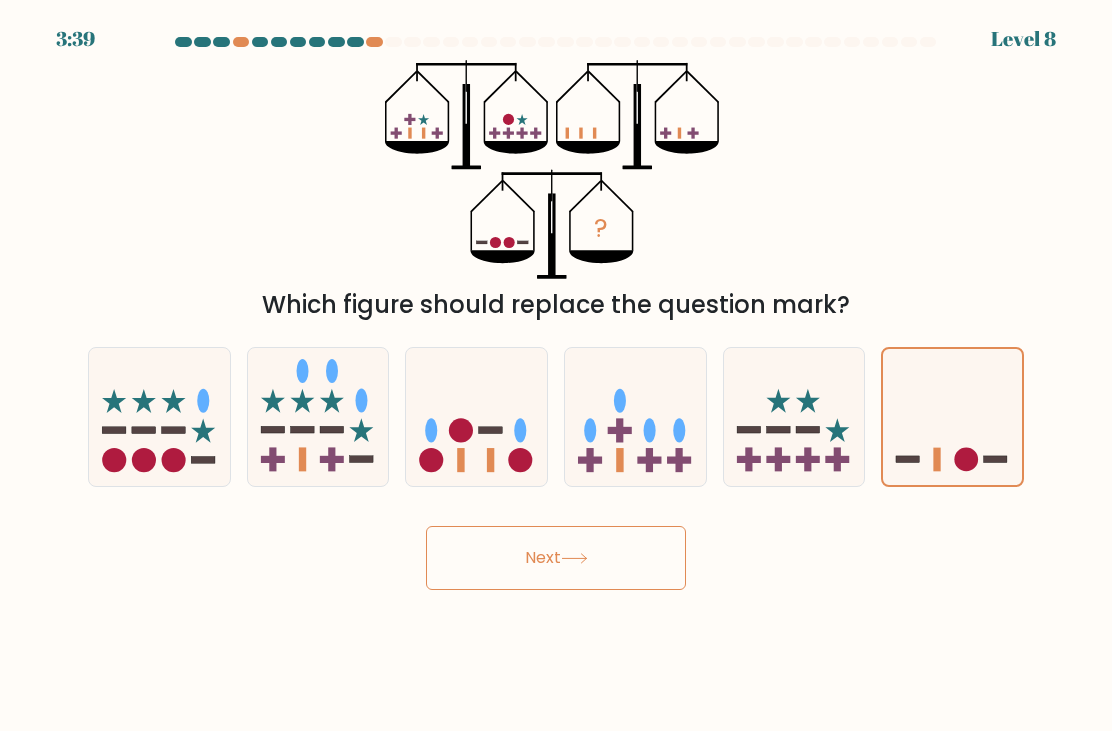 click on "Next" at bounding box center [556, 558] 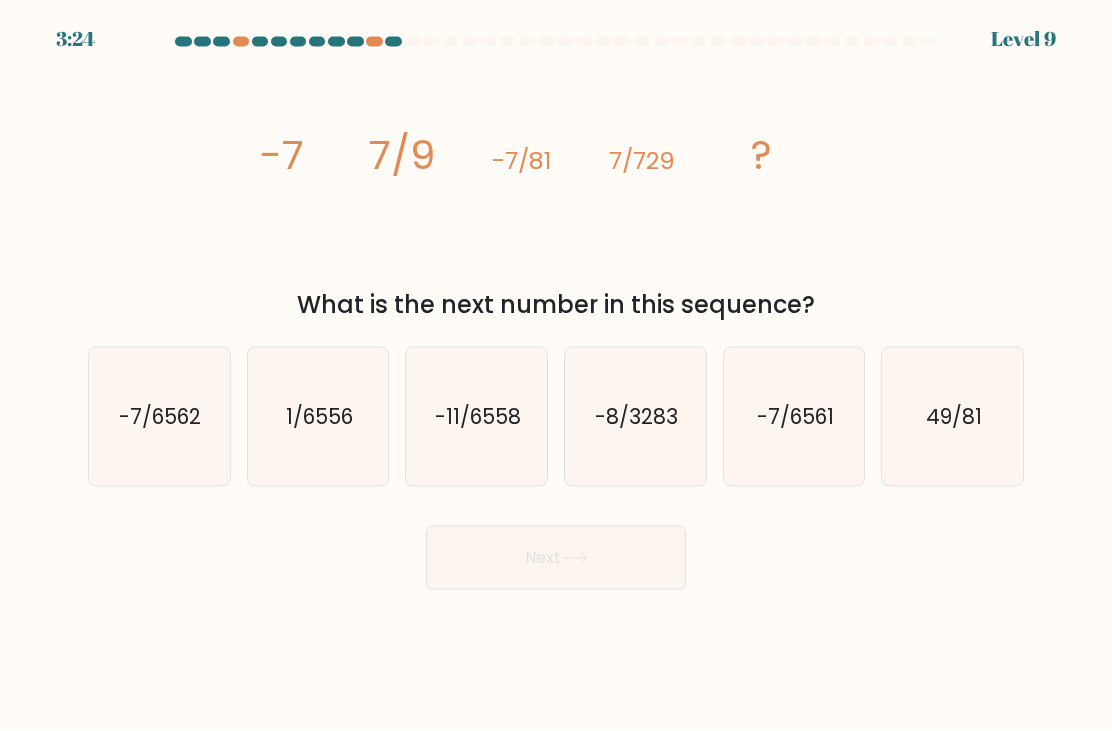 scroll, scrollTop: 1, scrollLeft: 0, axis: vertical 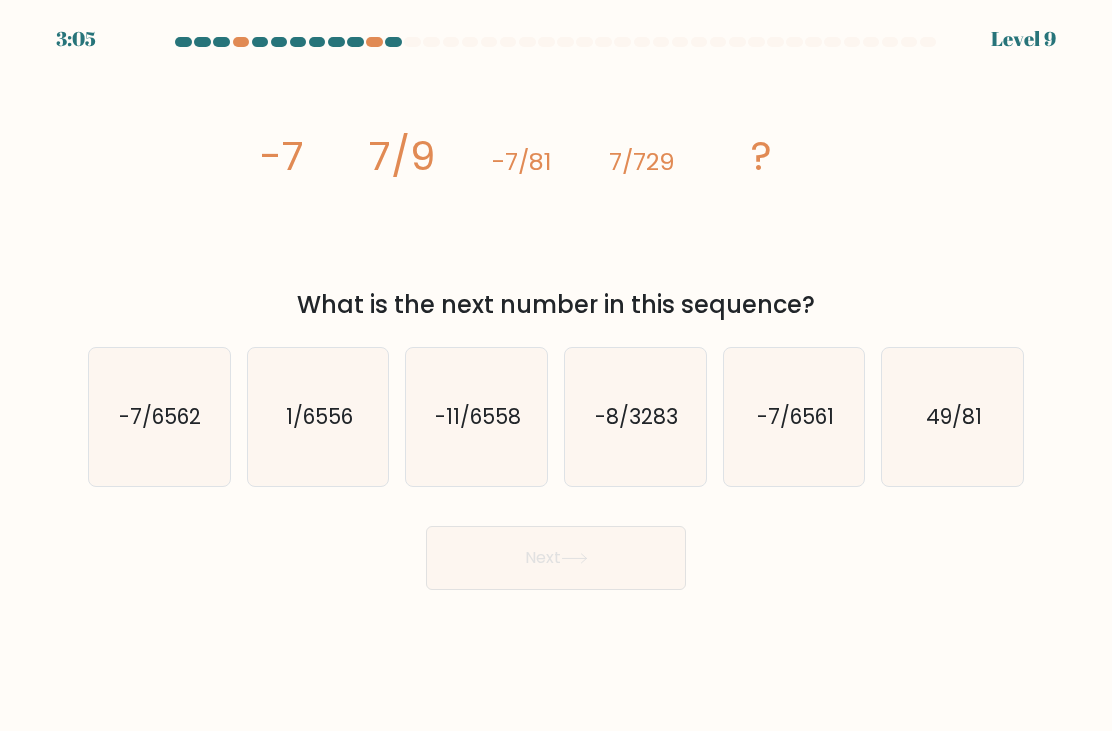 click on "-7/6561" 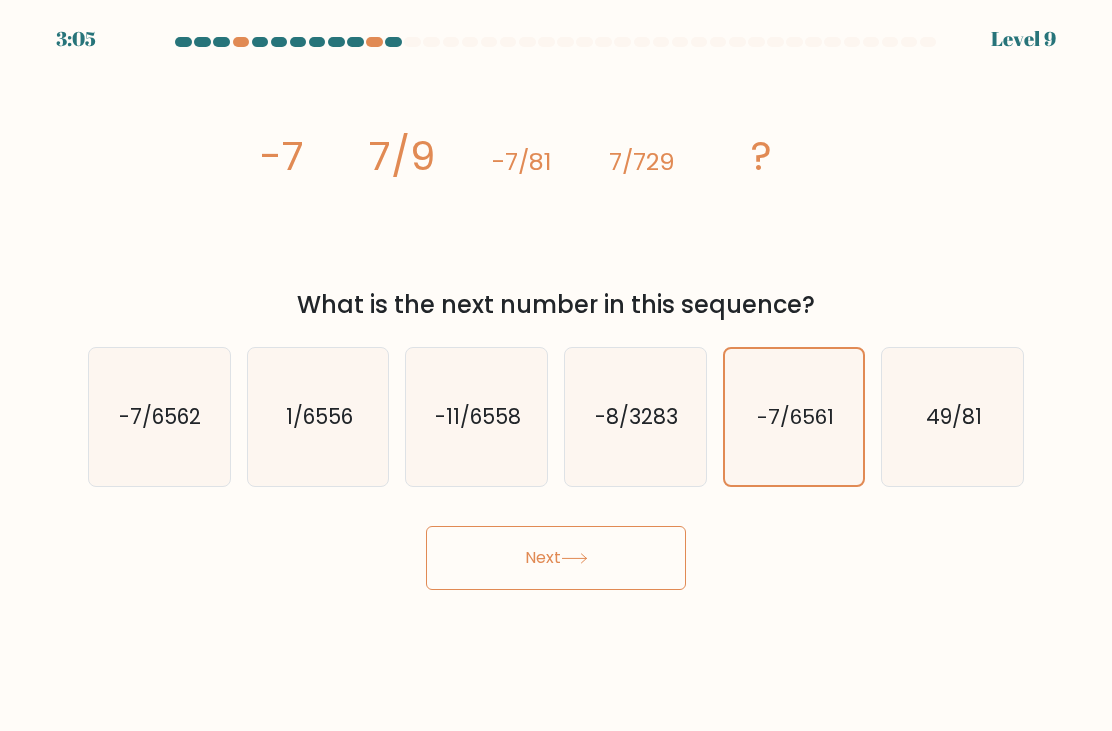 click on "Next" at bounding box center (556, 558) 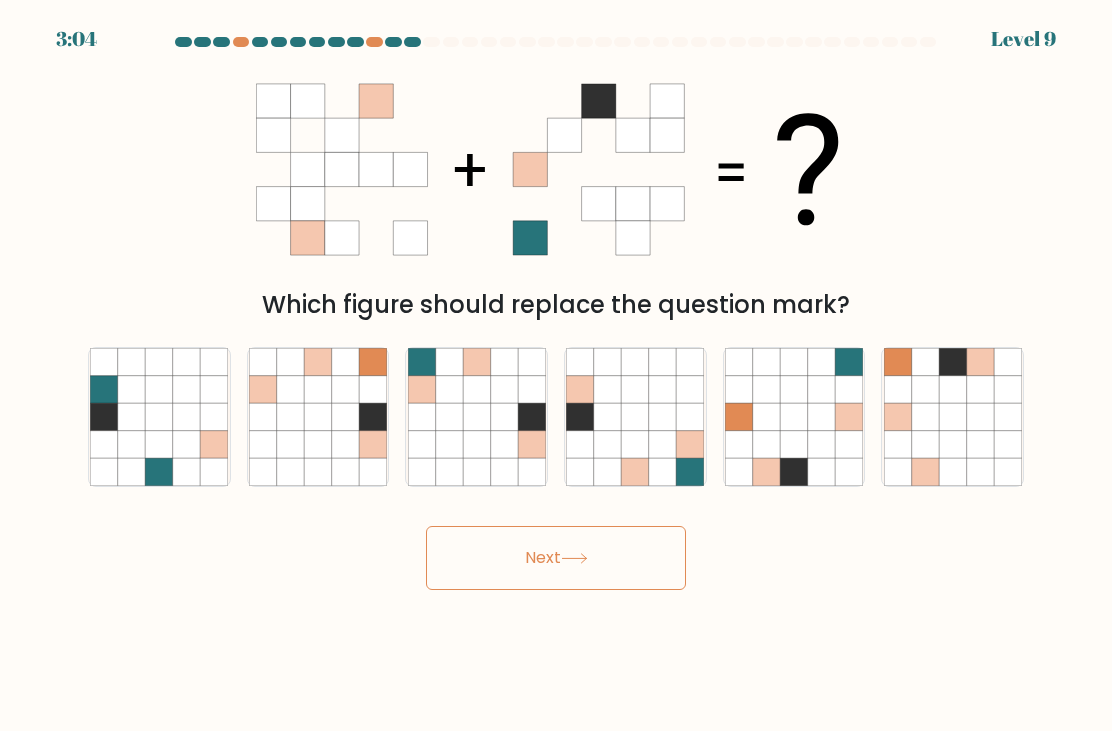 click on "Next" at bounding box center [556, 558] 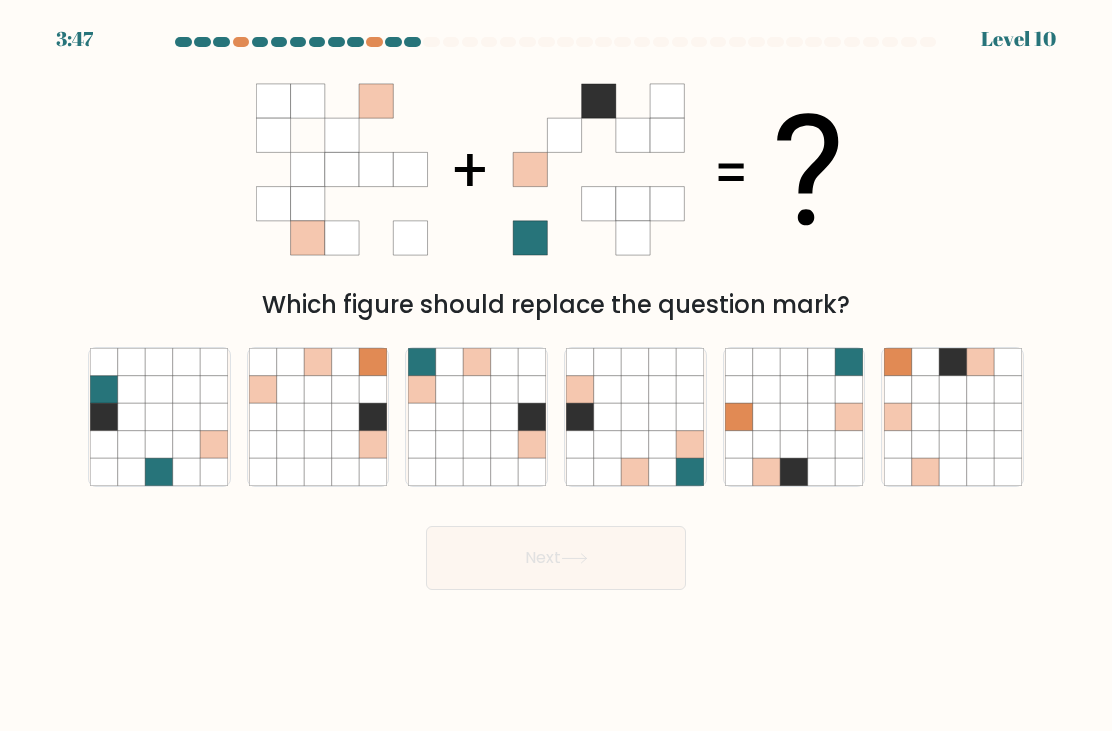 click on "Next" at bounding box center [556, 550] 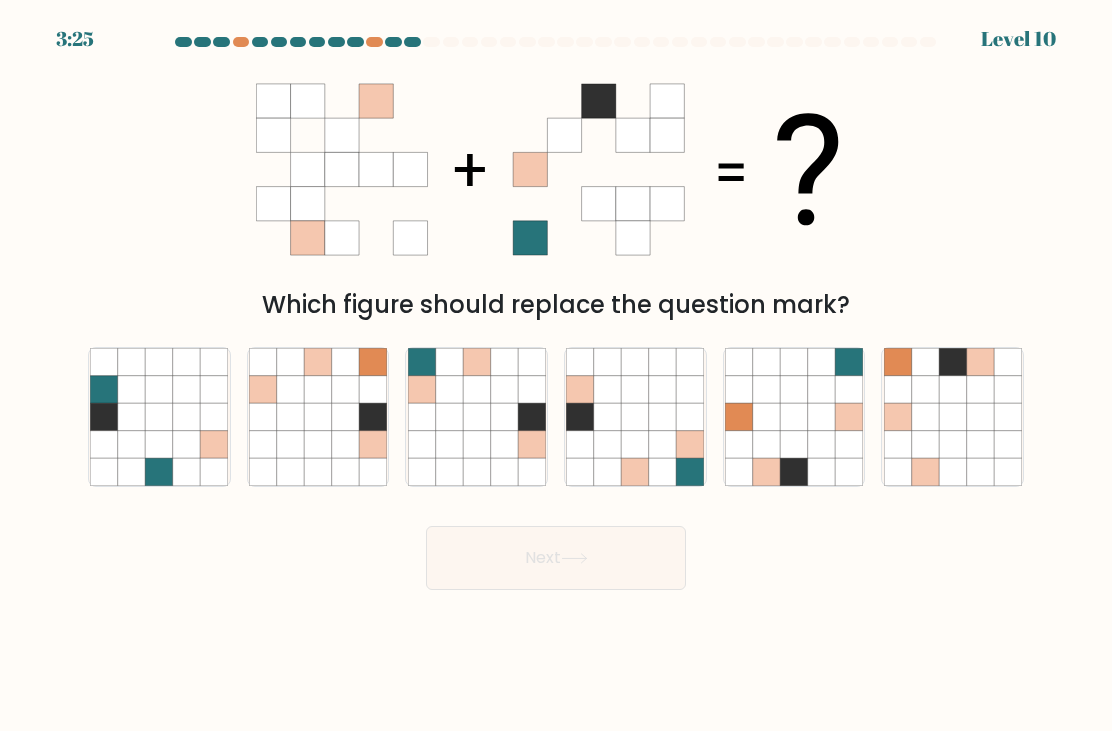 click 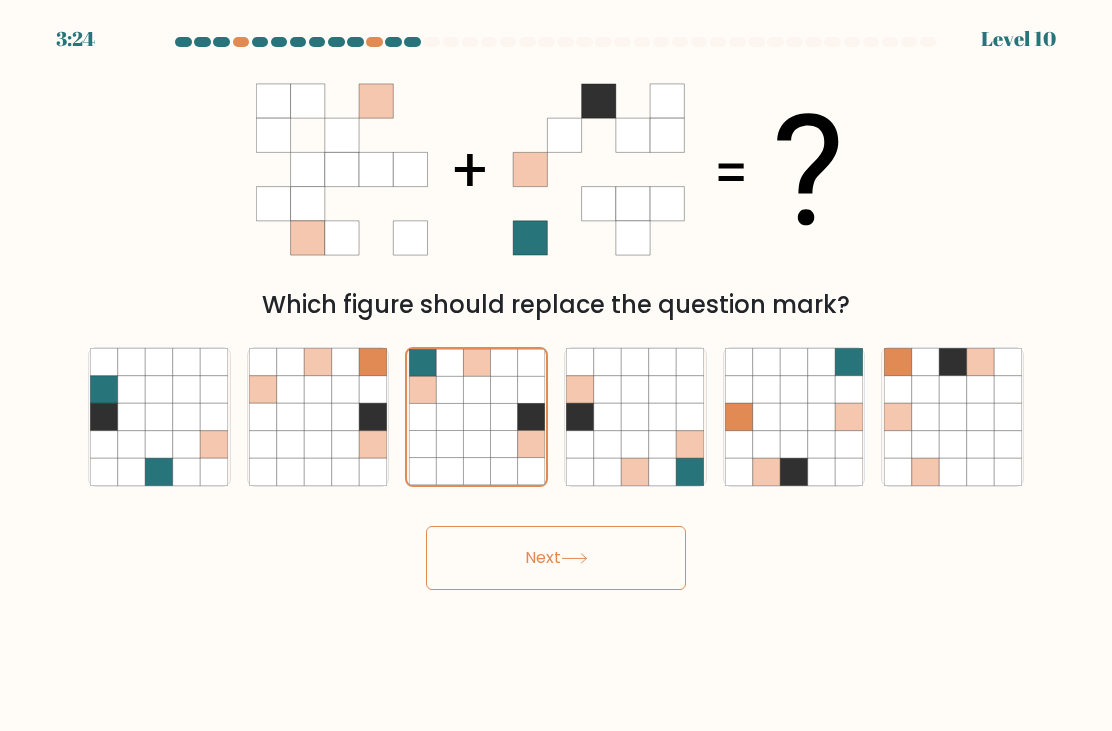 click on "Next" at bounding box center [556, 558] 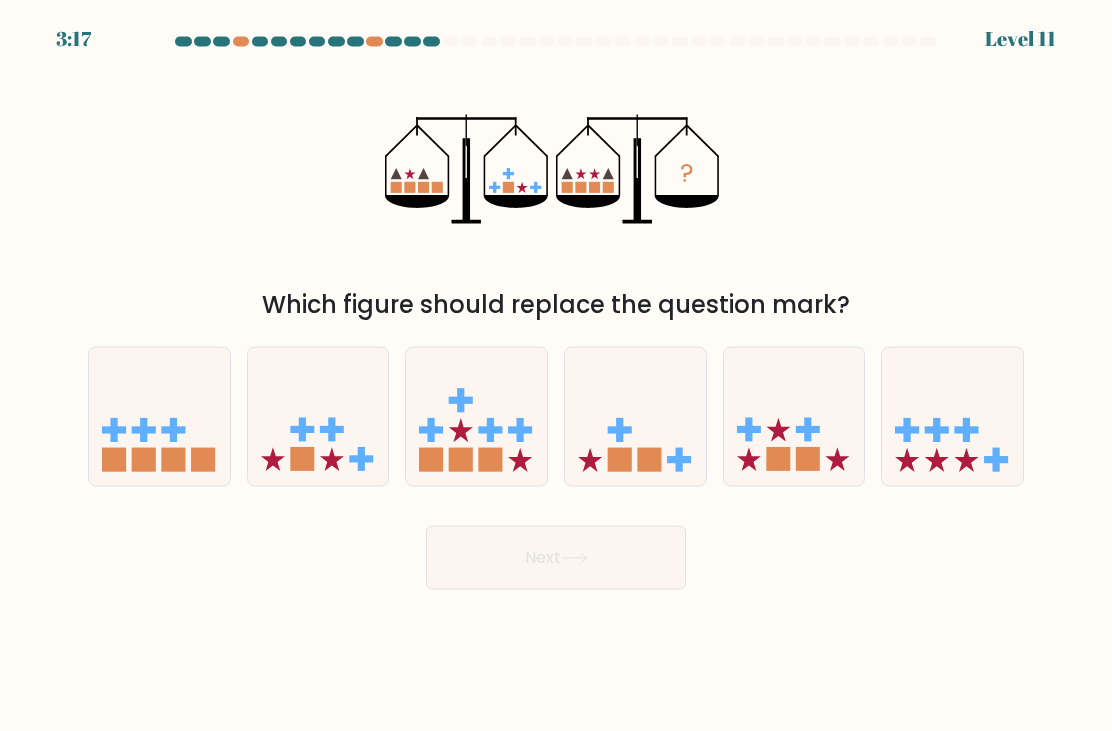scroll, scrollTop: 17, scrollLeft: 0, axis: vertical 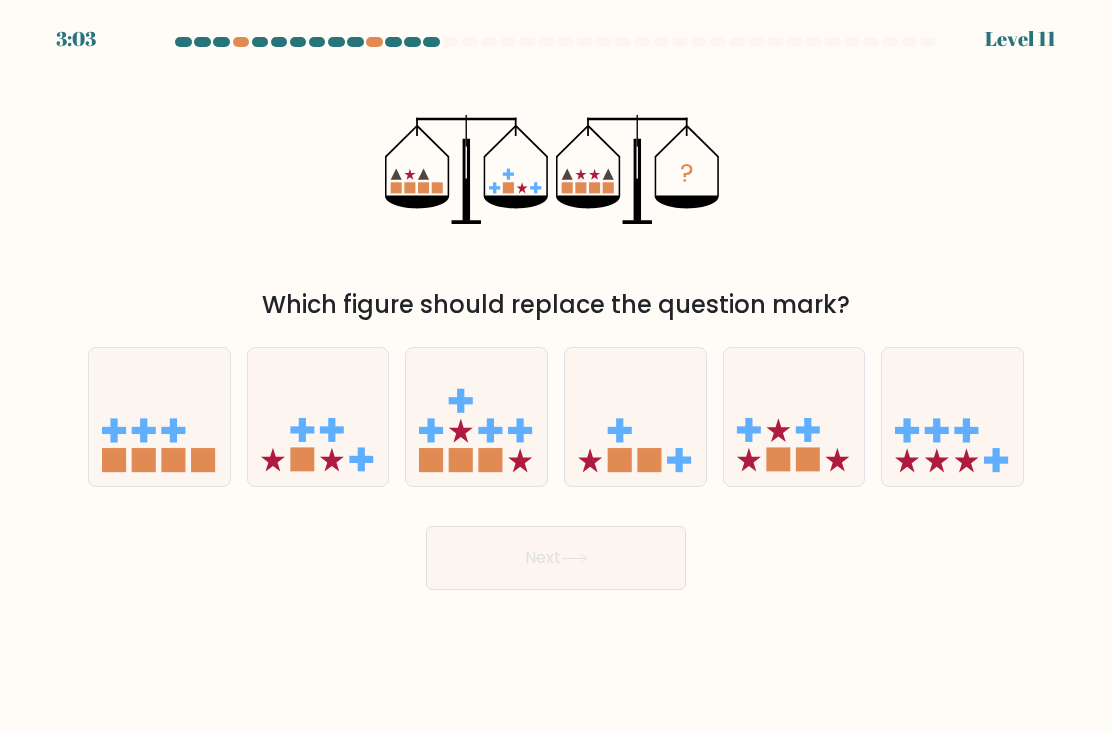 click 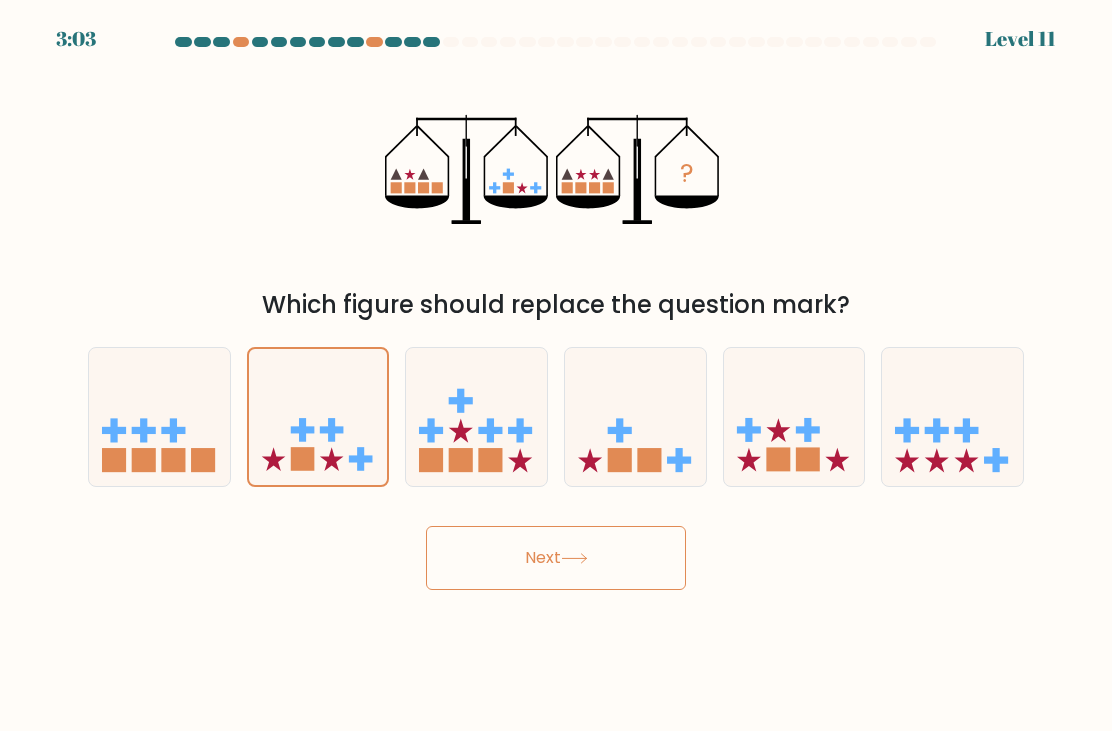 click on "Next" at bounding box center (556, 558) 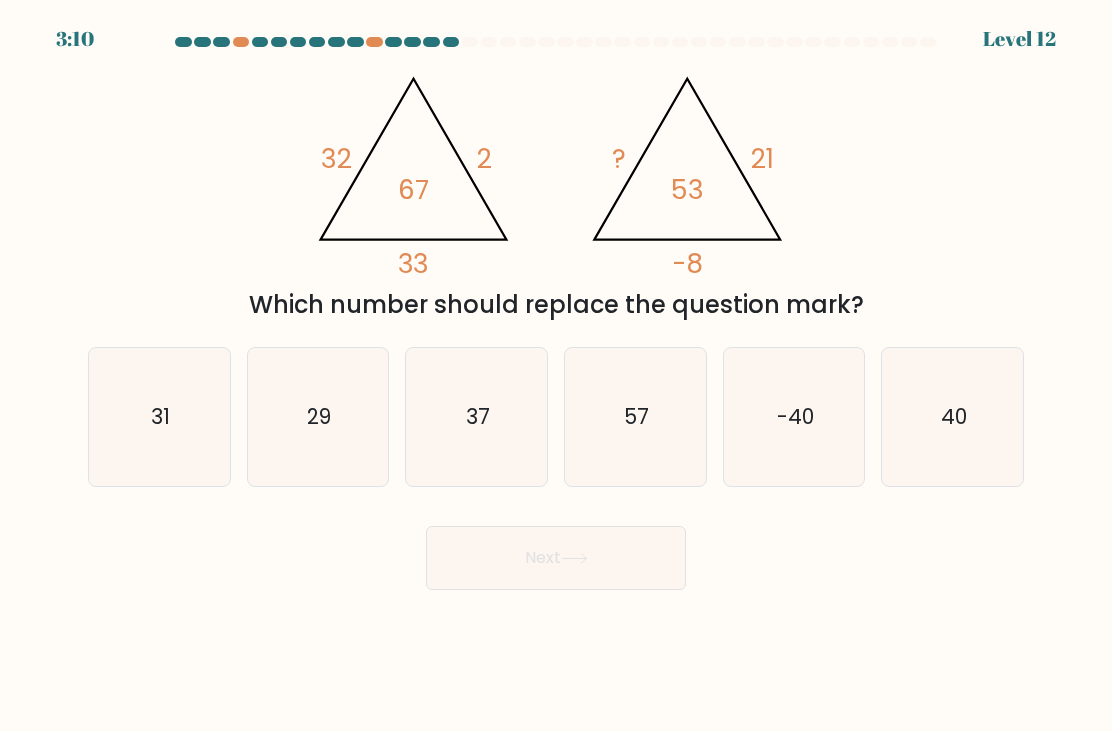 scroll, scrollTop: 0, scrollLeft: 0, axis: both 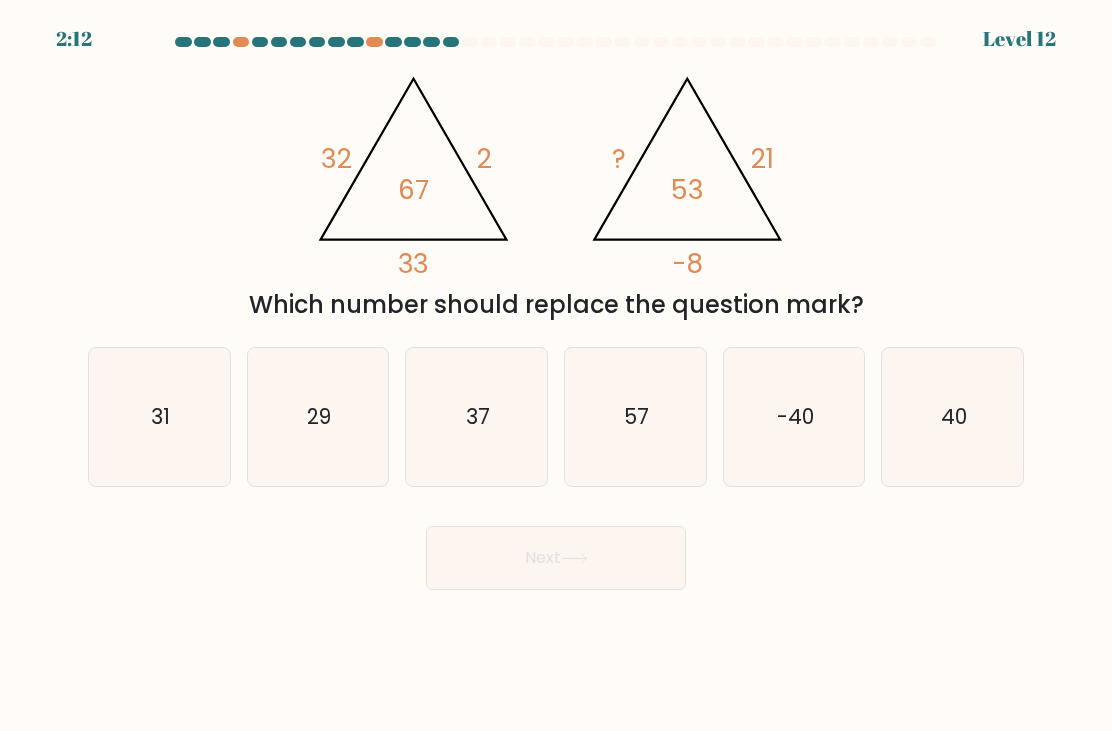 click on "29" 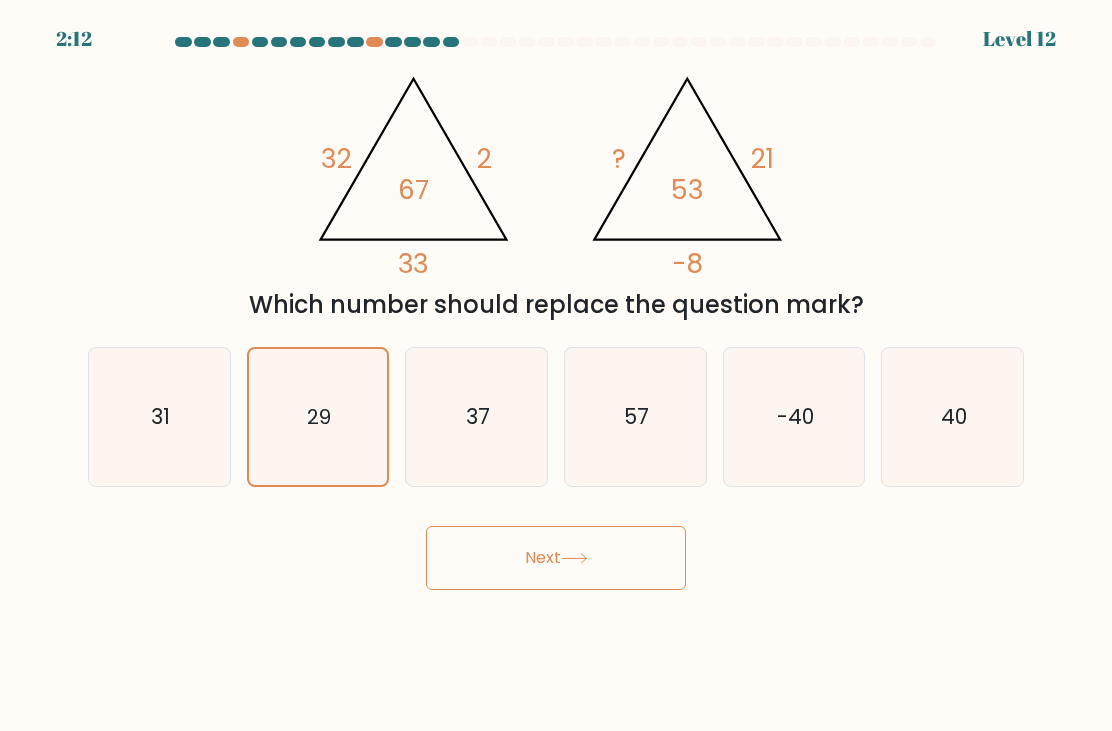 click on "Next" at bounding box center [556, 558] 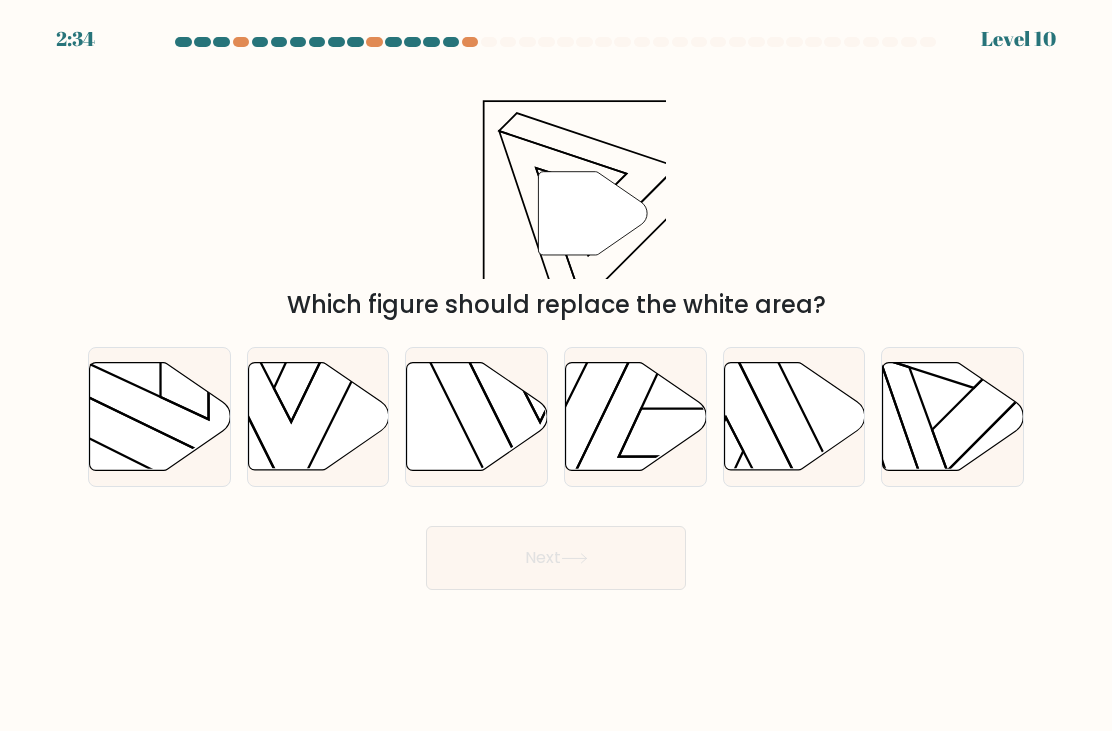 click 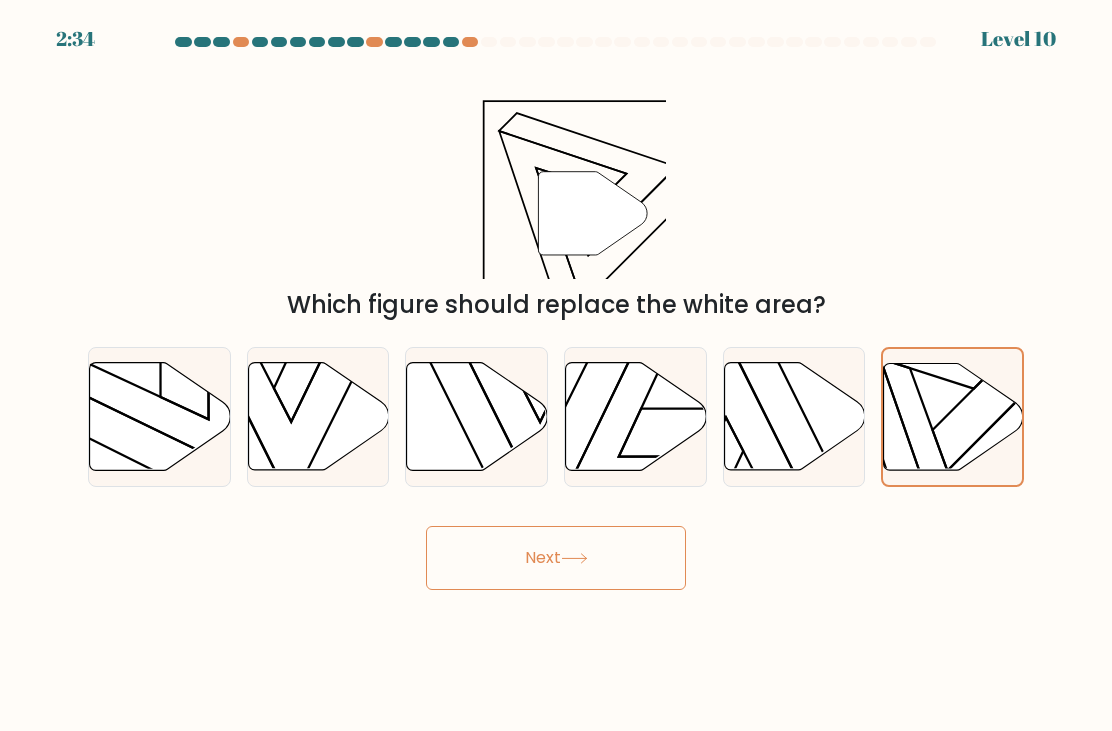 click on "Next" at bounding box center [556, 558] 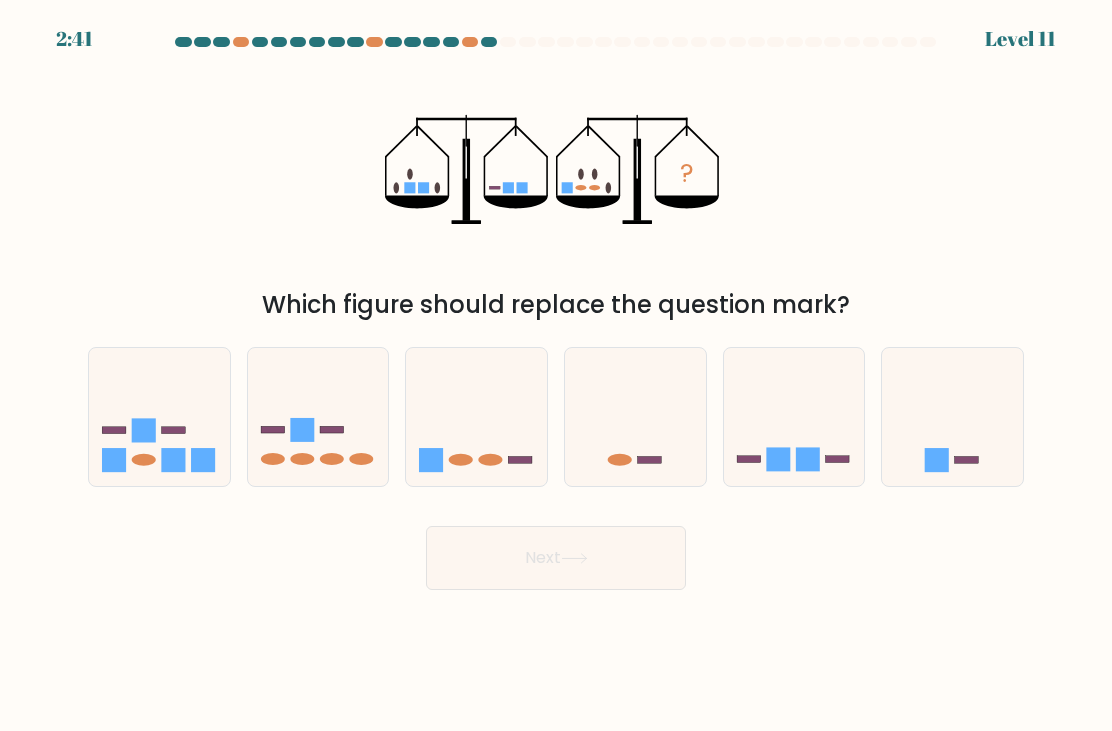 click 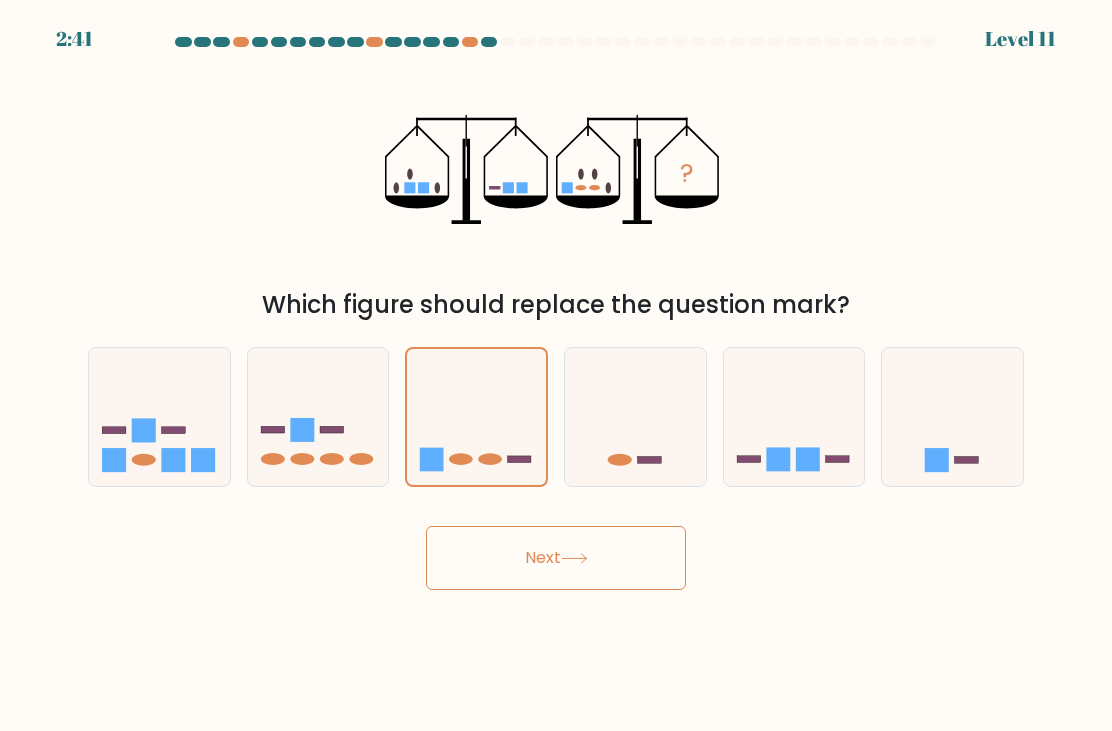 click on "Next" at bounding box center (556, 558) 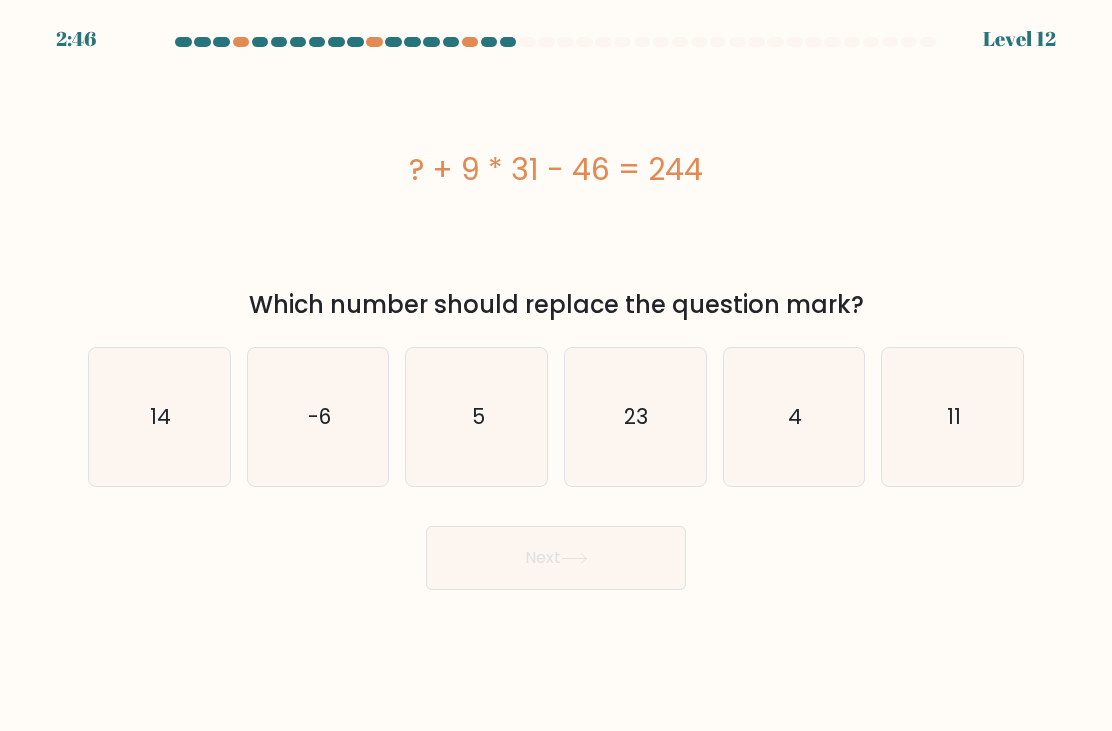 click on "11" 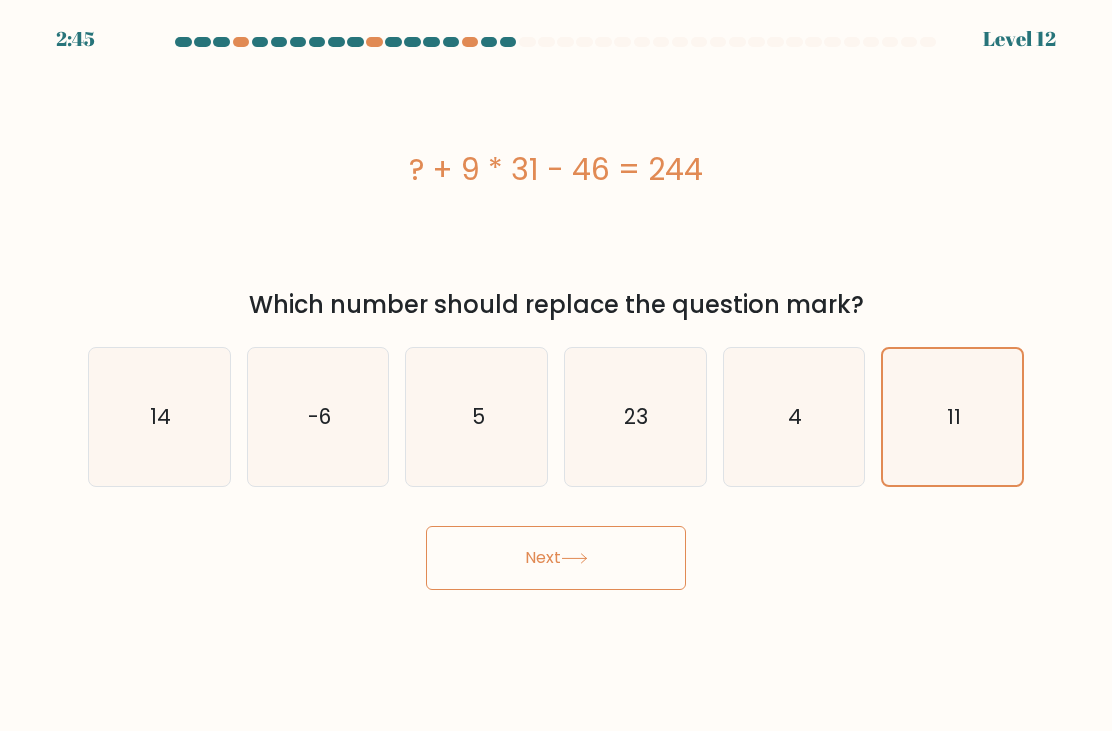 click on "Next" at bounding box center (556, 558) 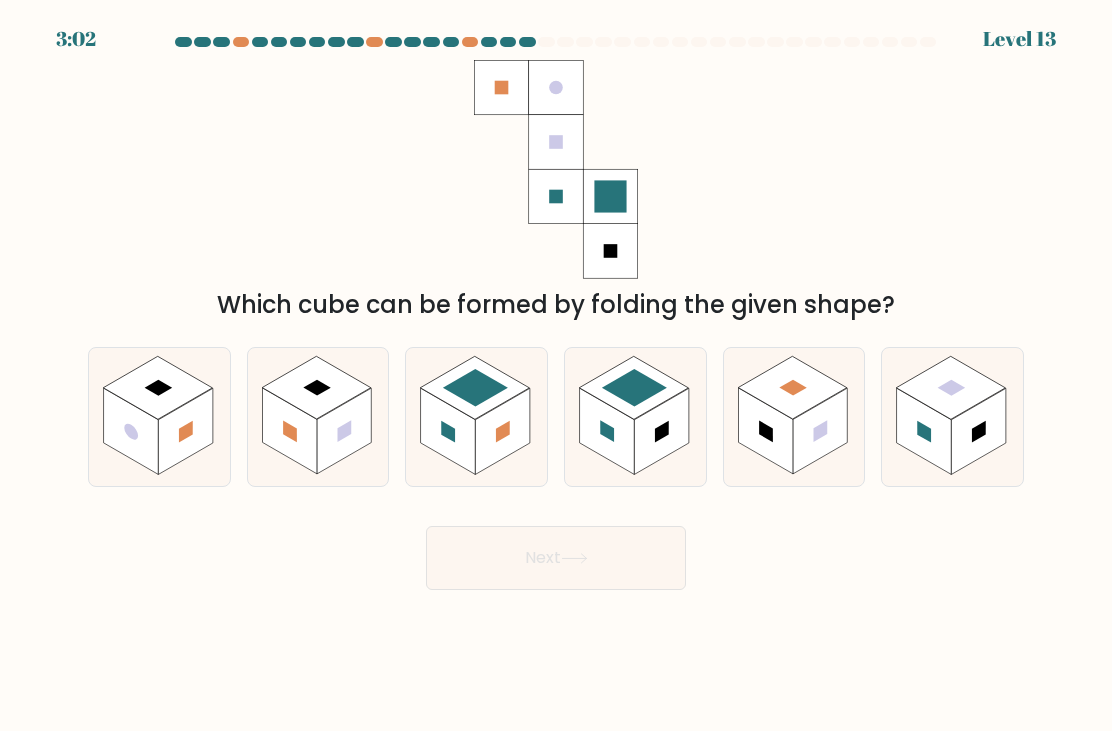 click 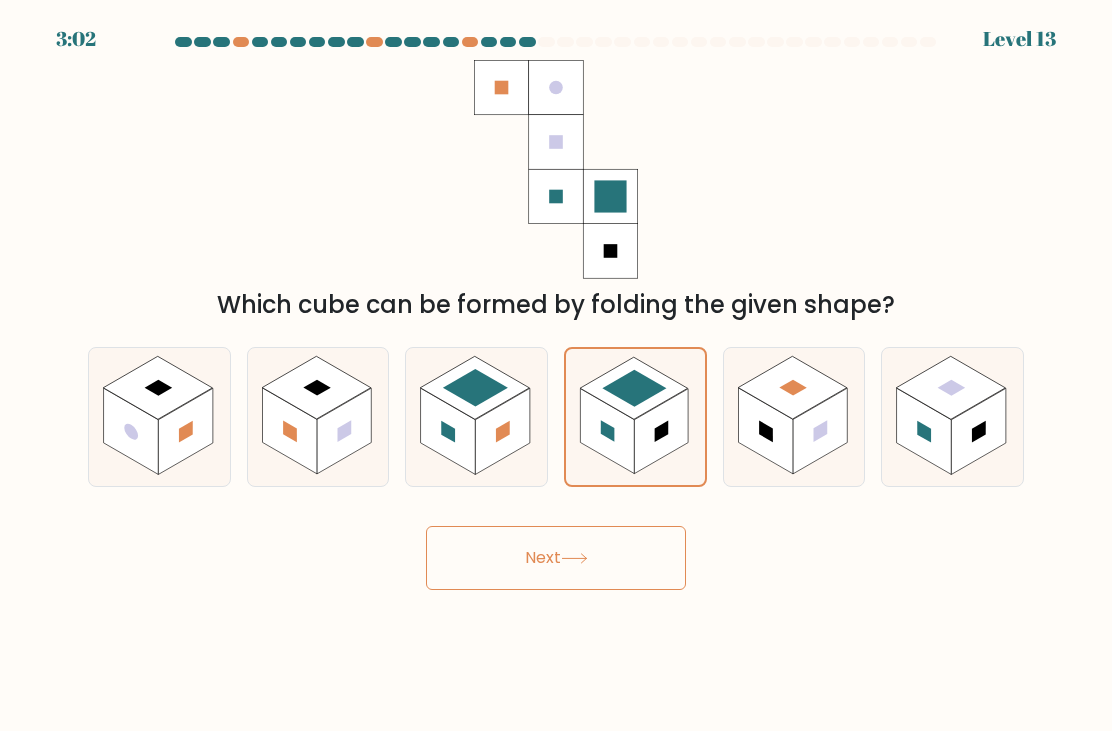 click on "Next" at bounding box center [556, 558] 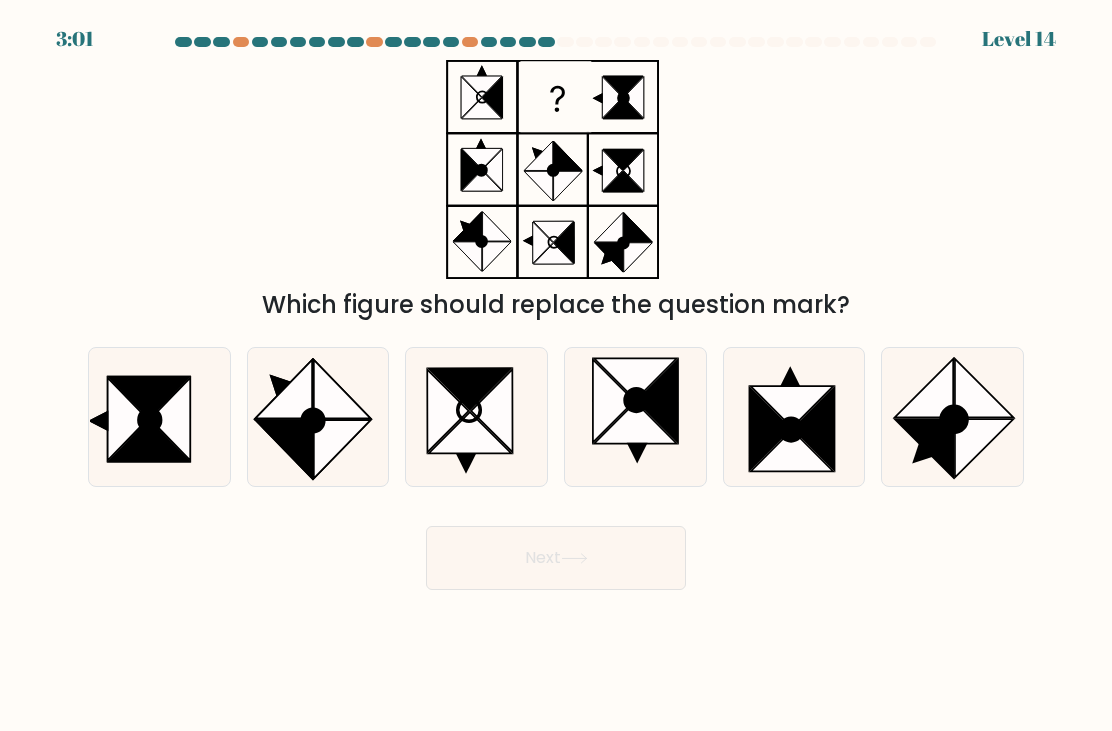 click on "Next" at bounding box center (556, 558) 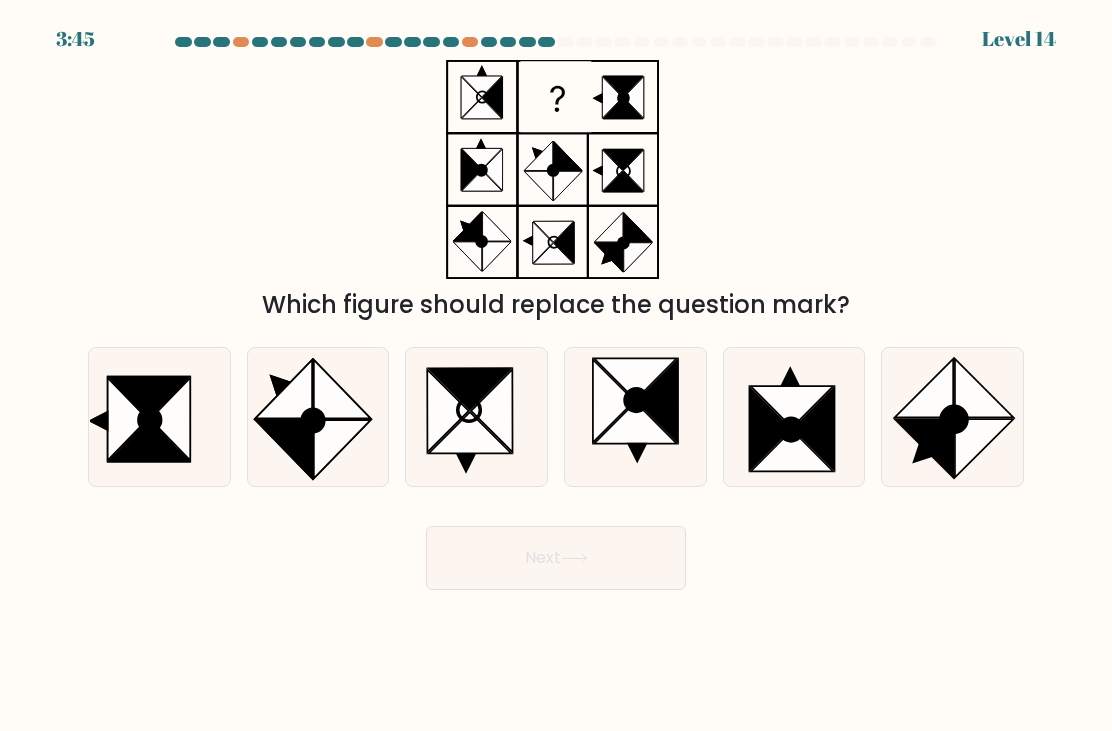 click on "Which figure should replace the question mark?" at bounding box center (556, 191) 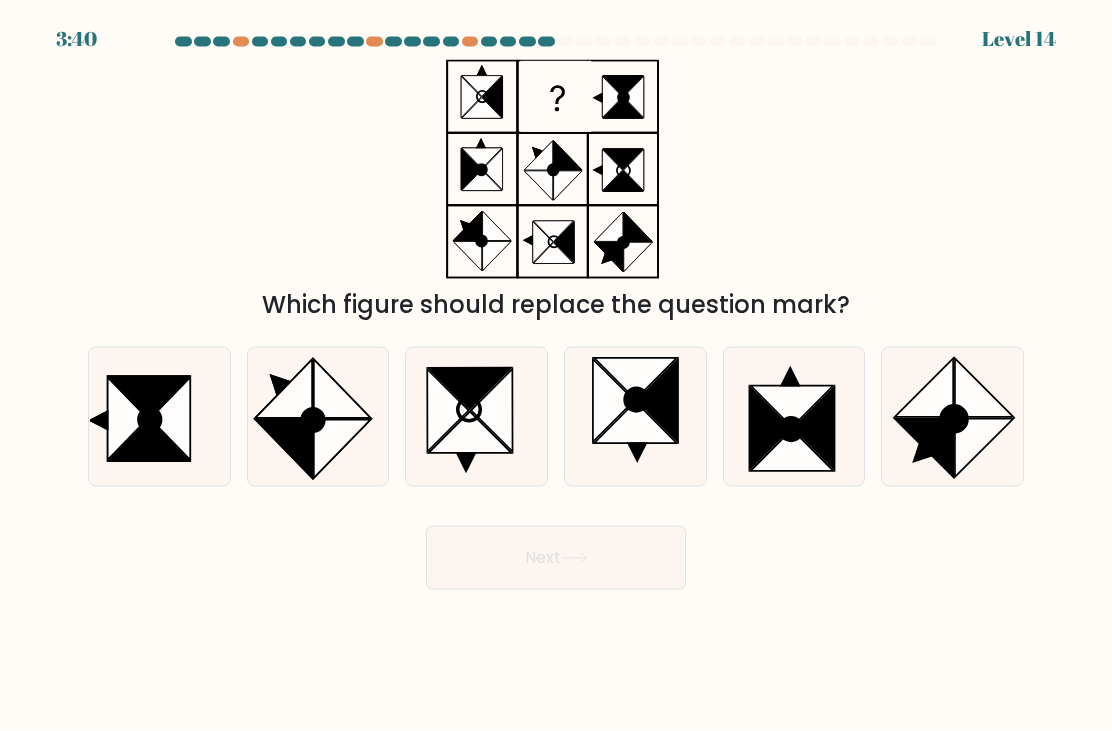 scroll, scrollTop: 23, scrollLeft: 0, axis: vertical 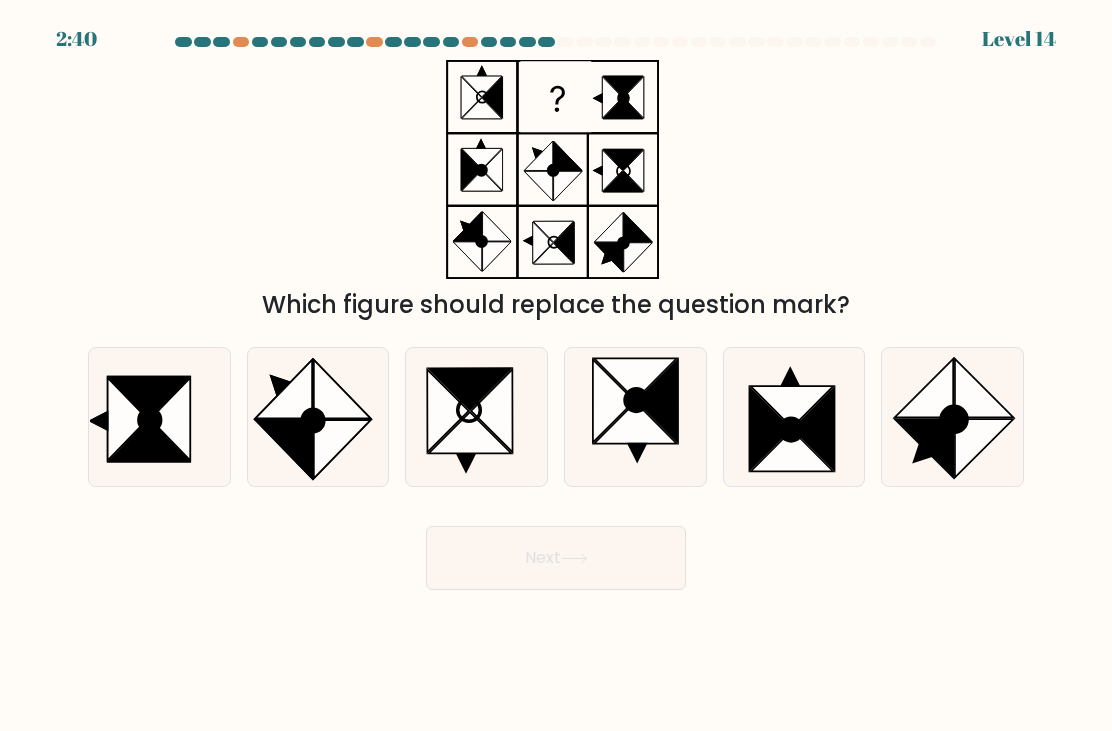 click 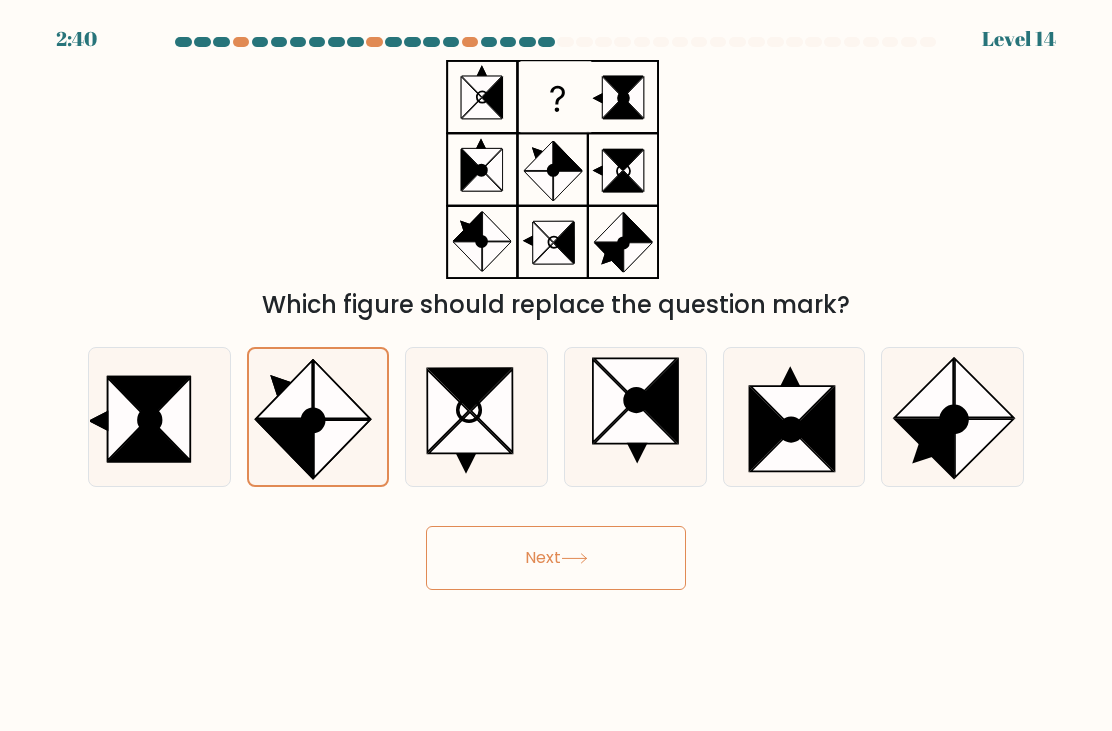click on "Next" at bounding box center (556, 558) 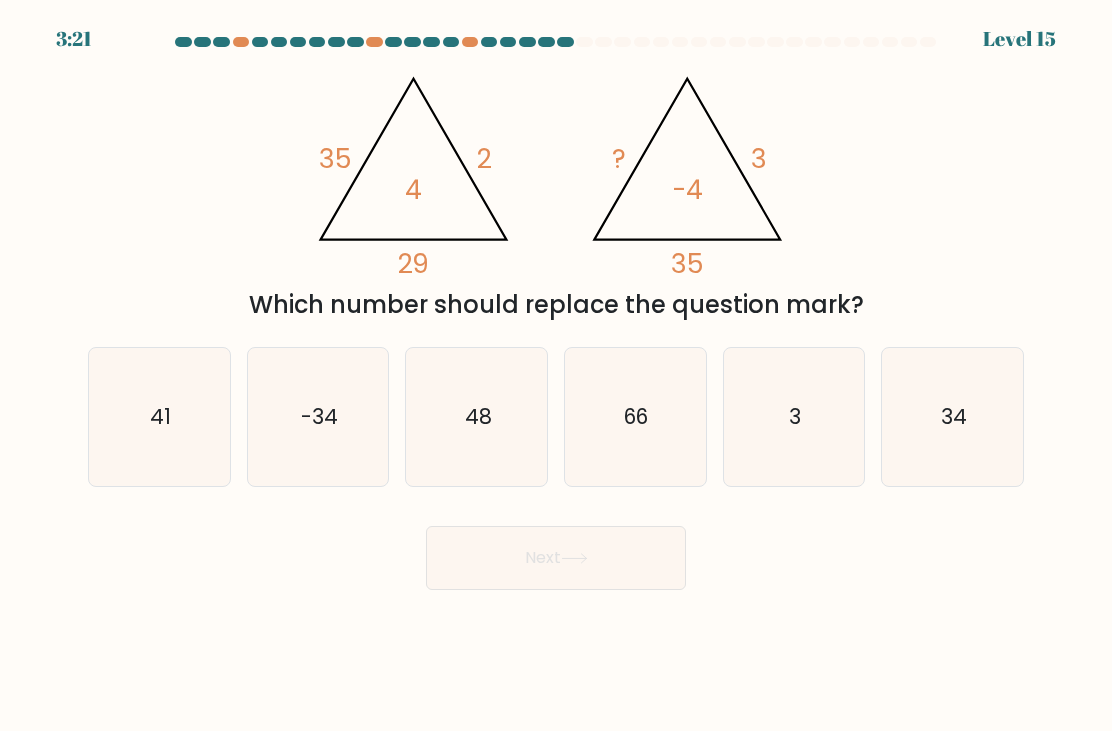 scroll, scrollTop: 0, scrollLeft: 0, axis: both 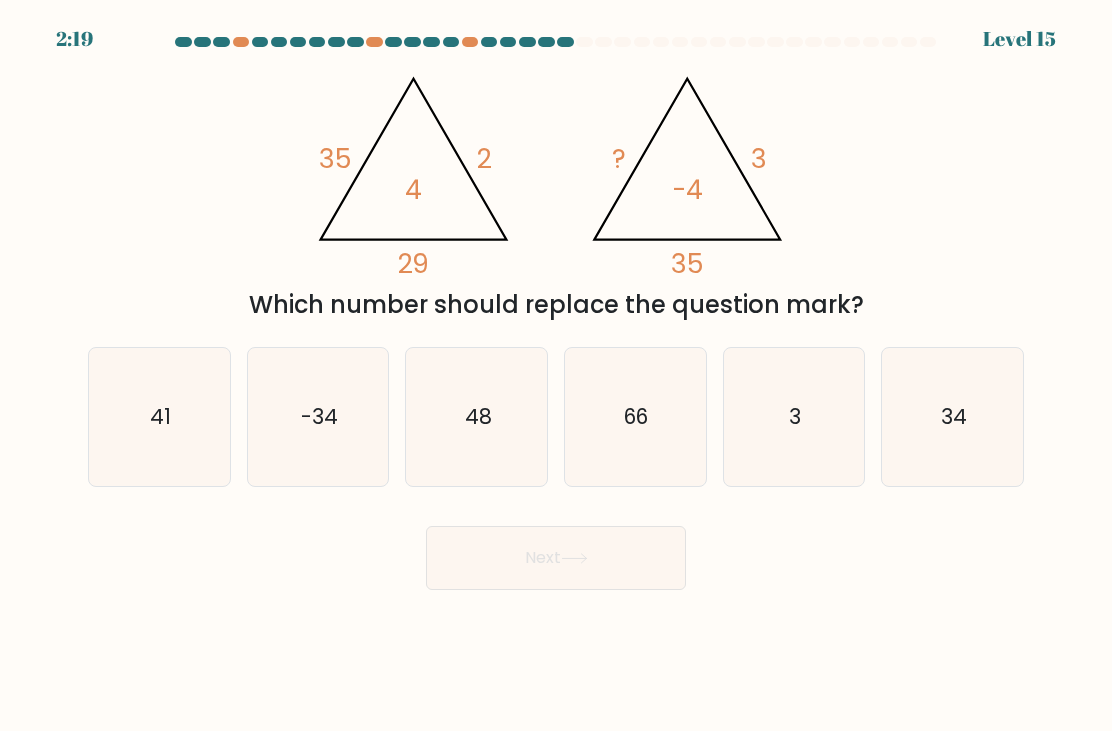 click on "-34" 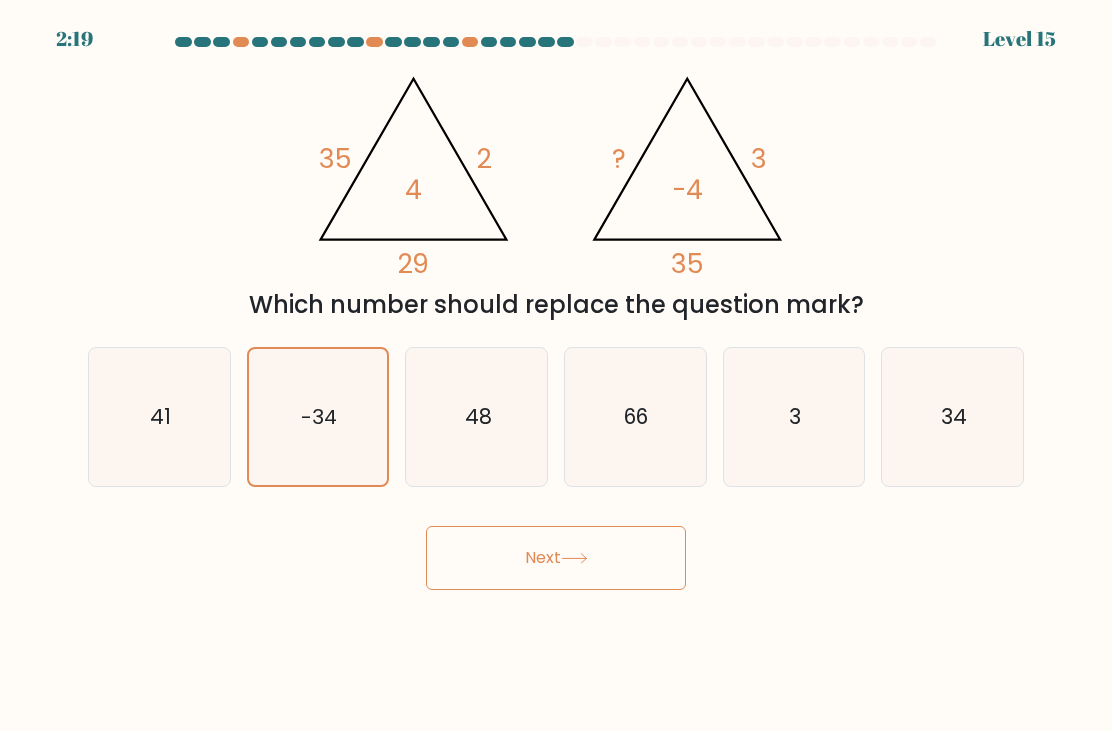 click on "Next" at bounding box center [556, 558] 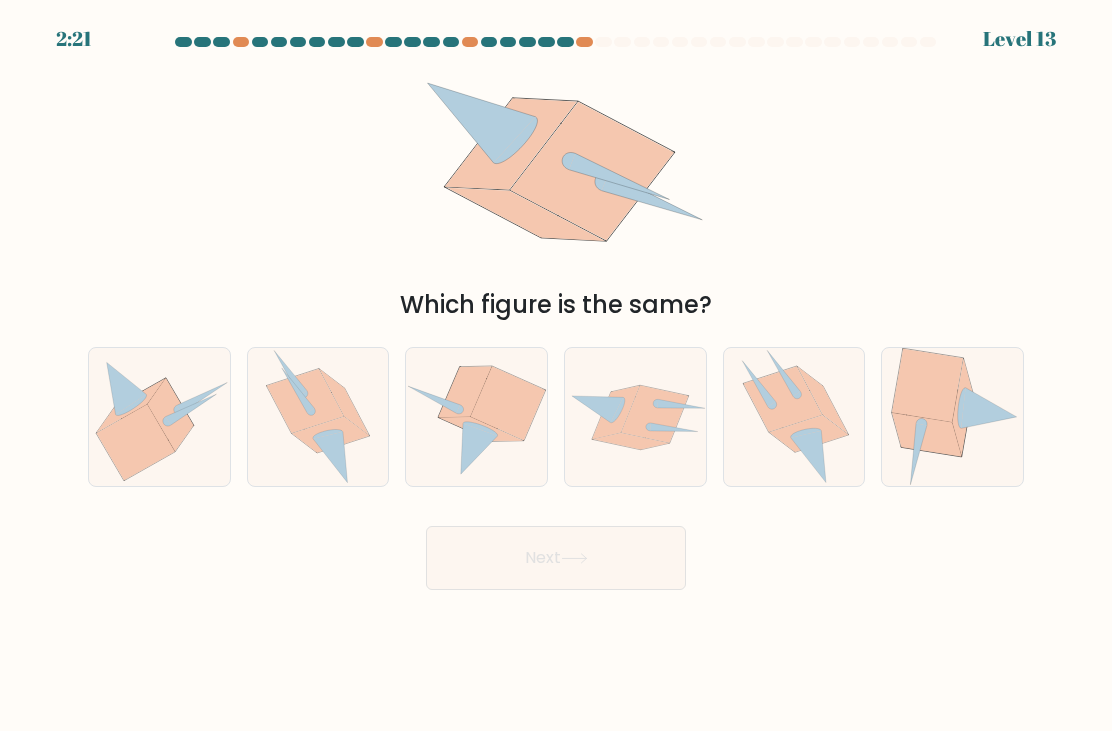 click 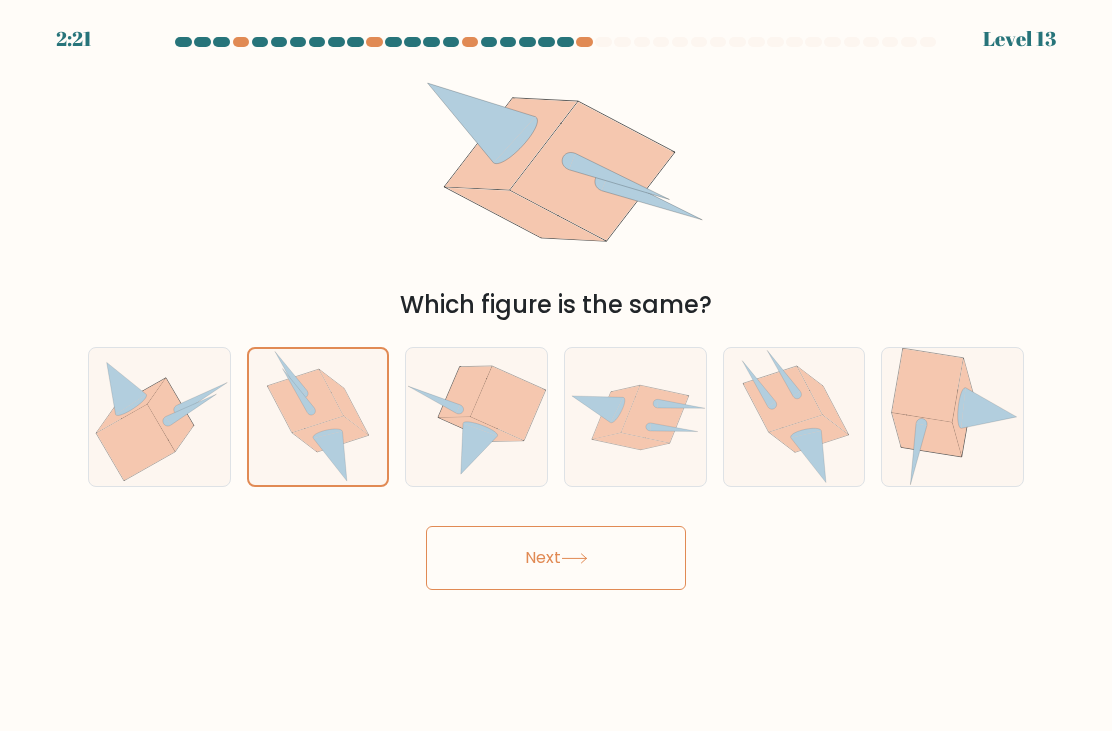 click on "Next" at bounding box center (556, 558) 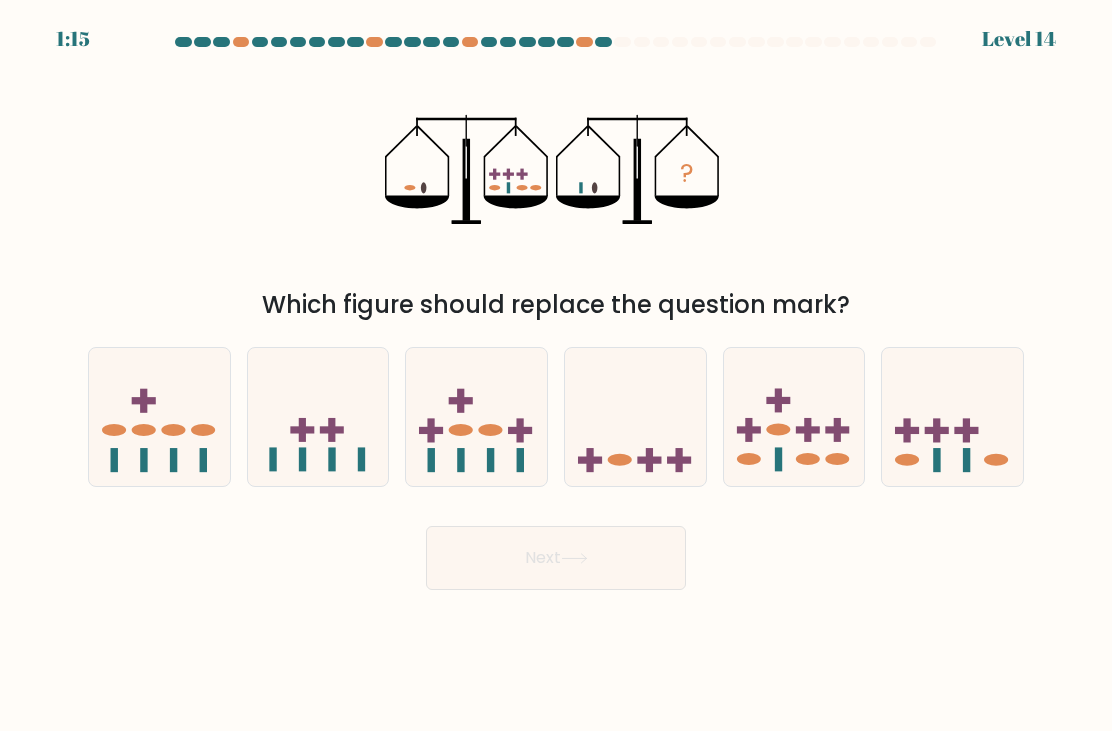 click 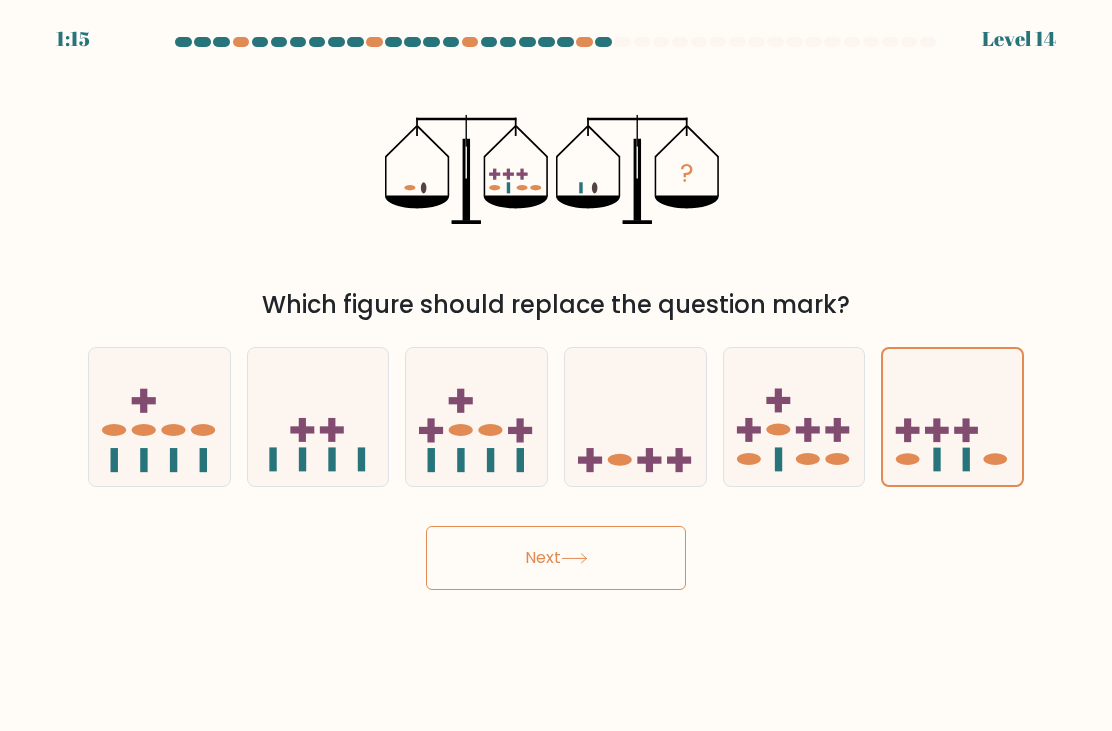 click on "Next" at bounding box center [556, 558] 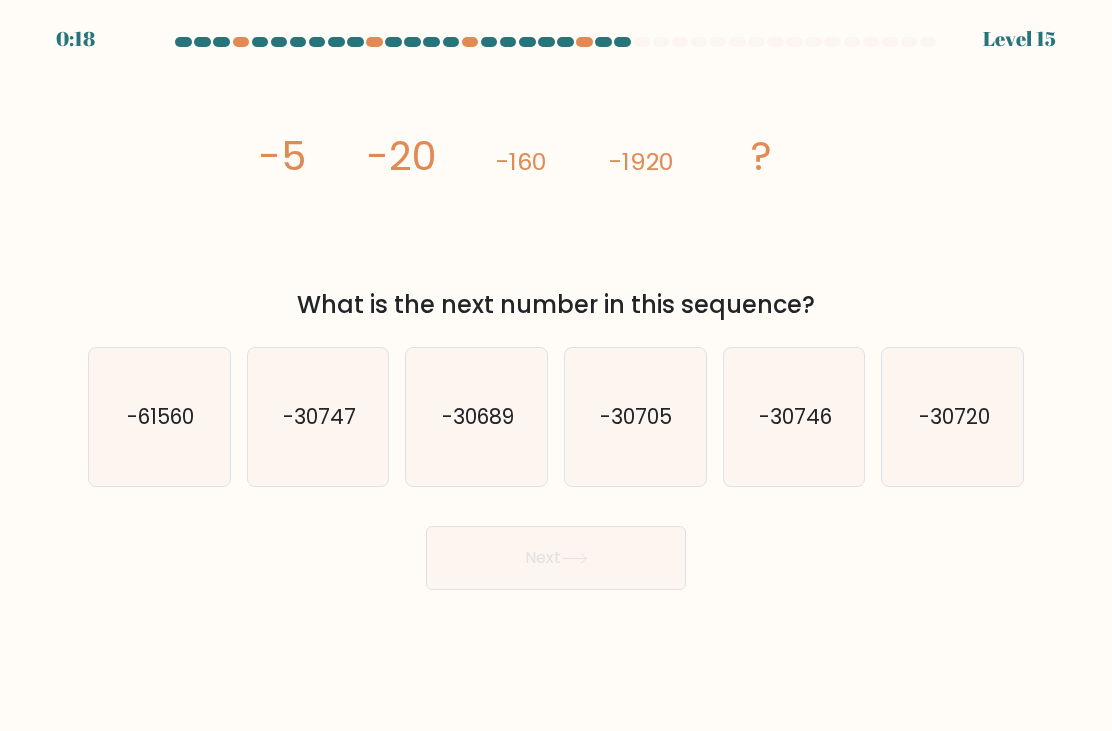 click on "-30705" 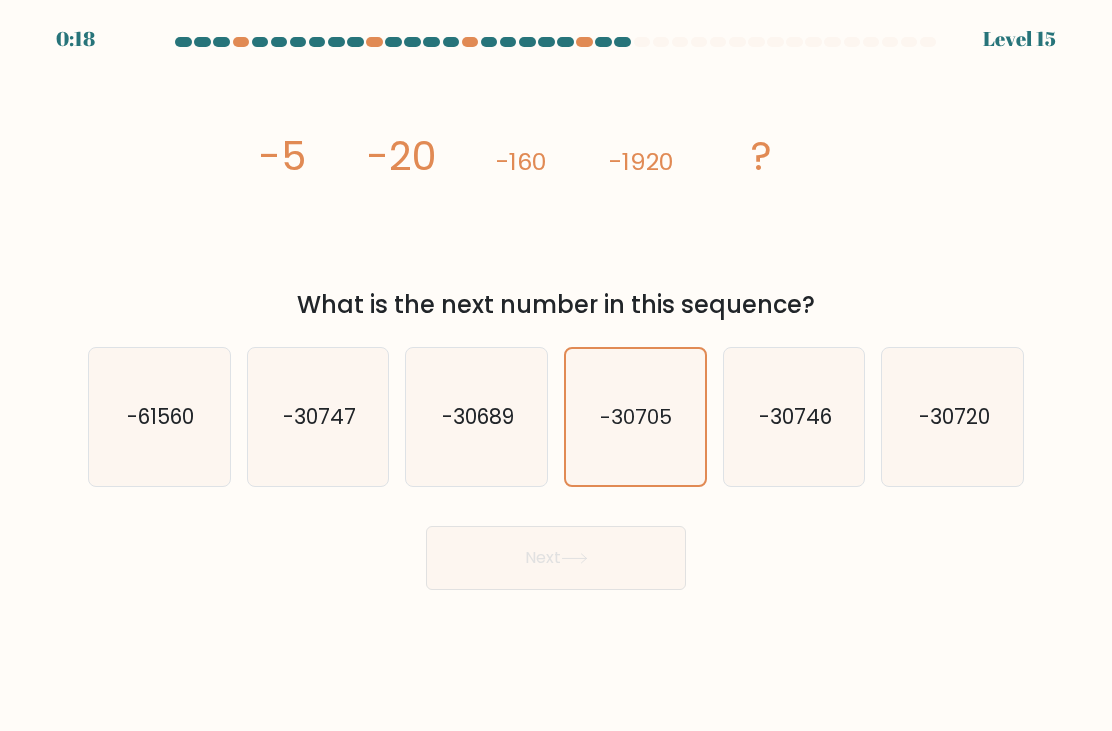 click on "Next" at bounding box center (556, 558) 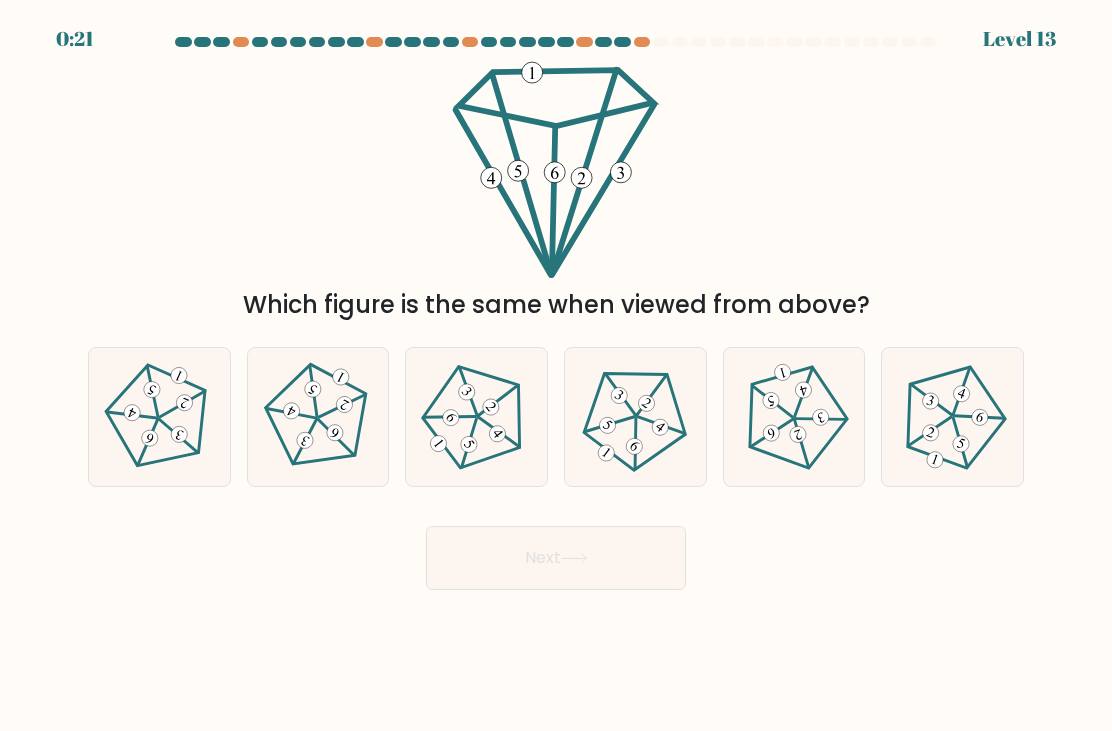 click 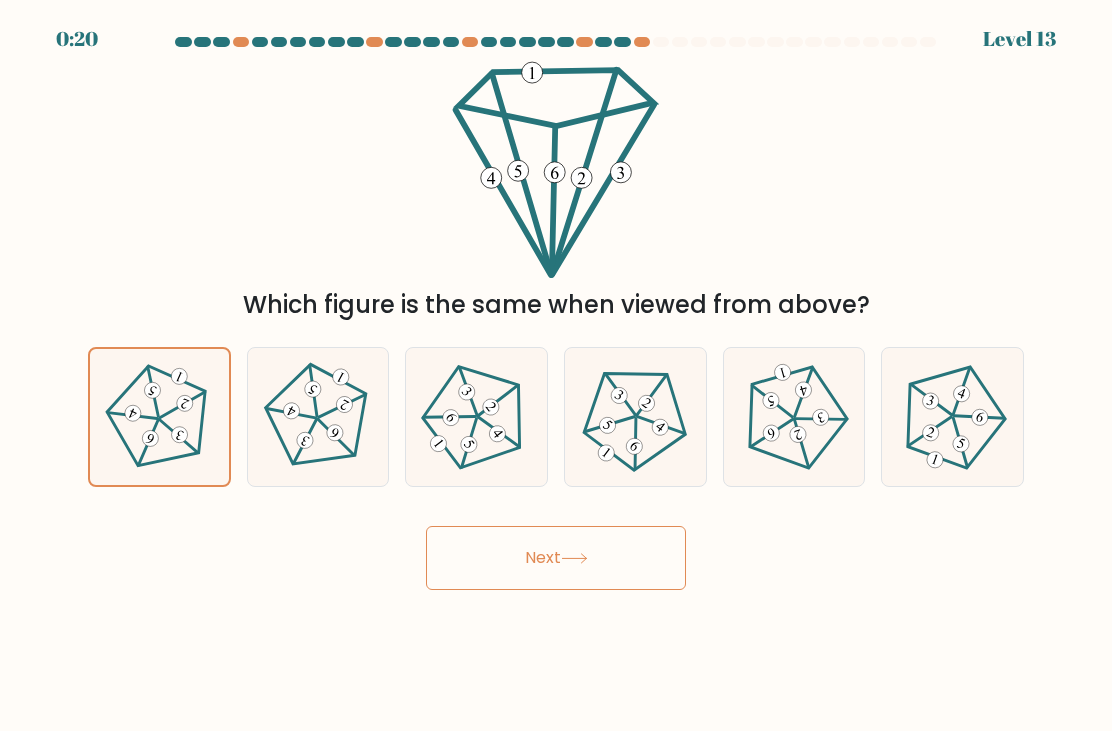 click on "Next" at bounding box center [556, 558] 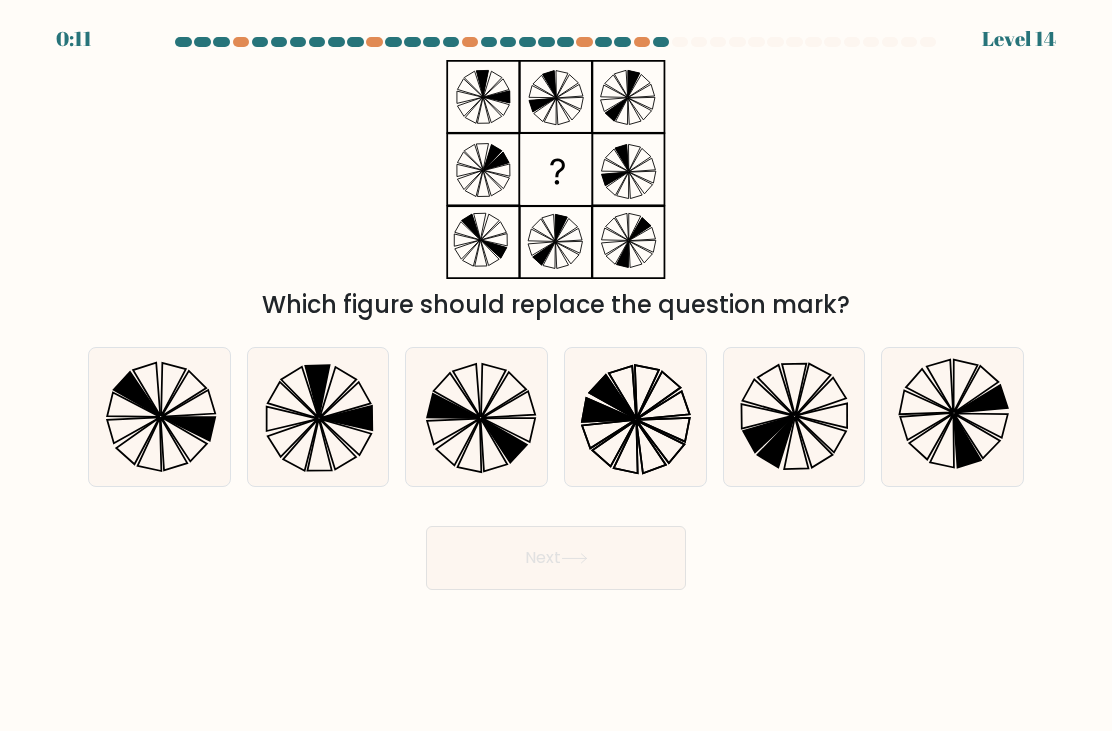 click 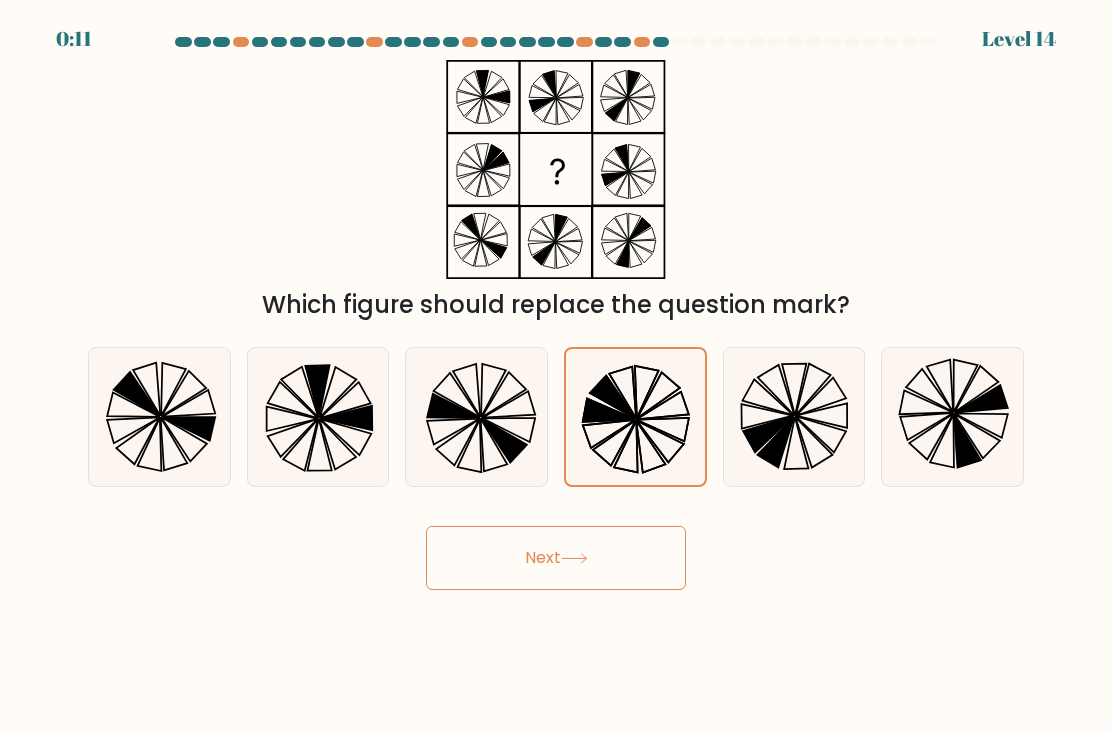 click 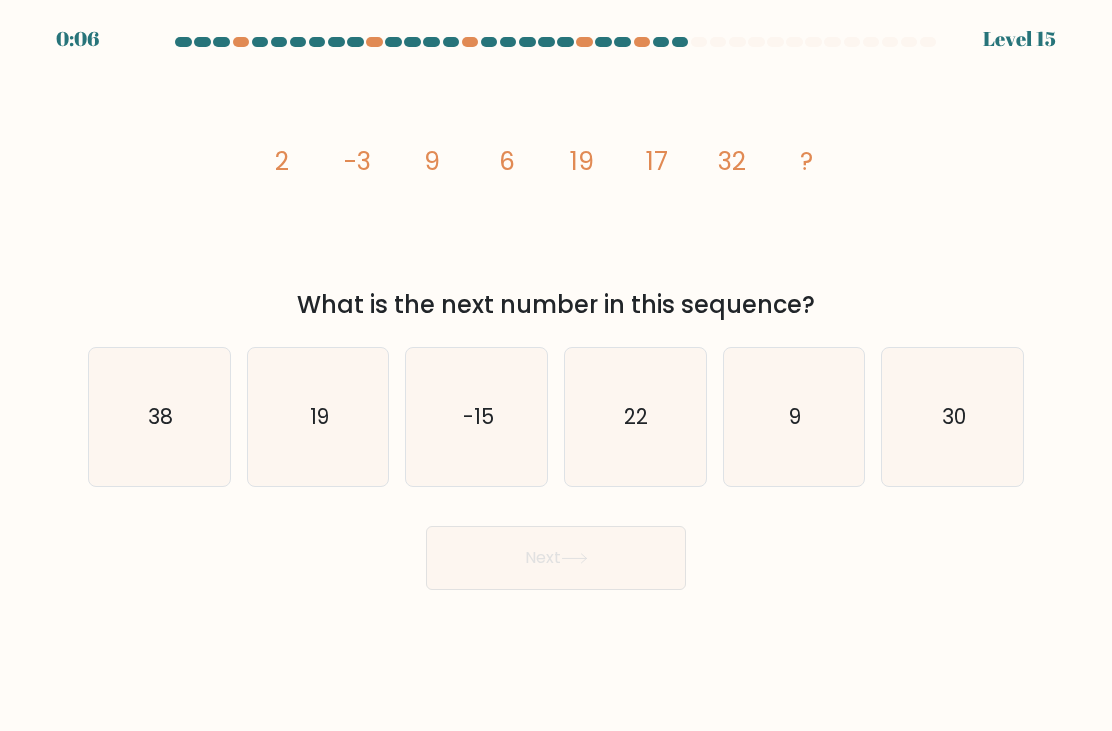 click on "19" 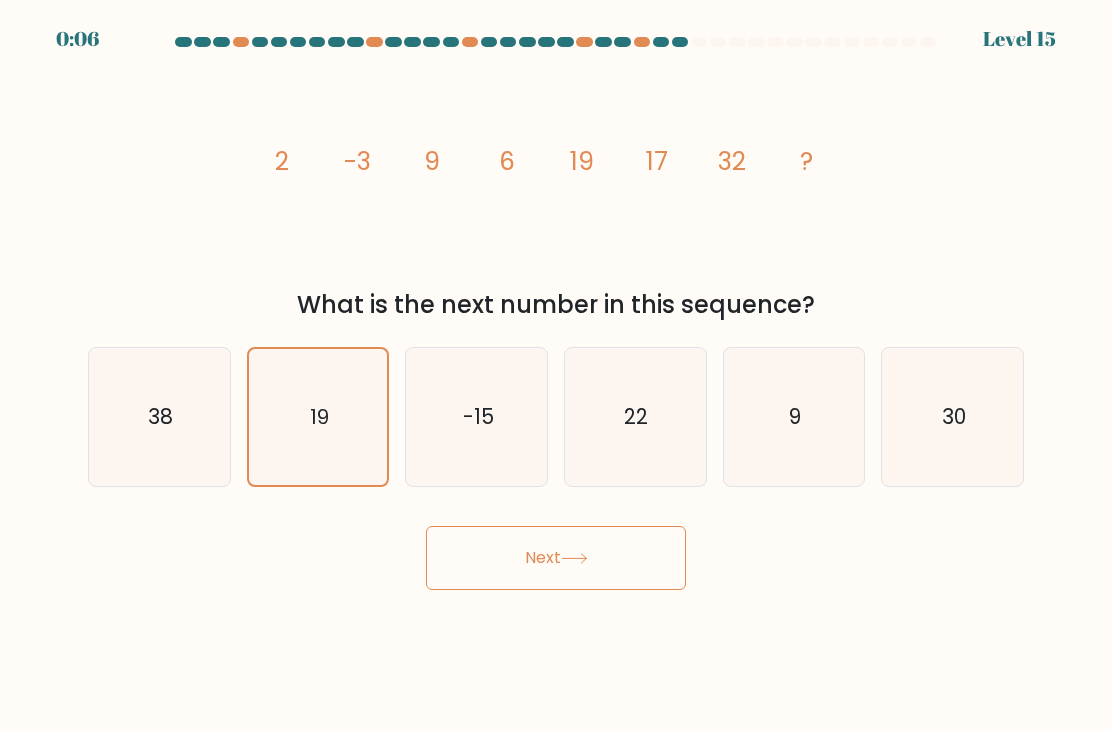 click on "22" 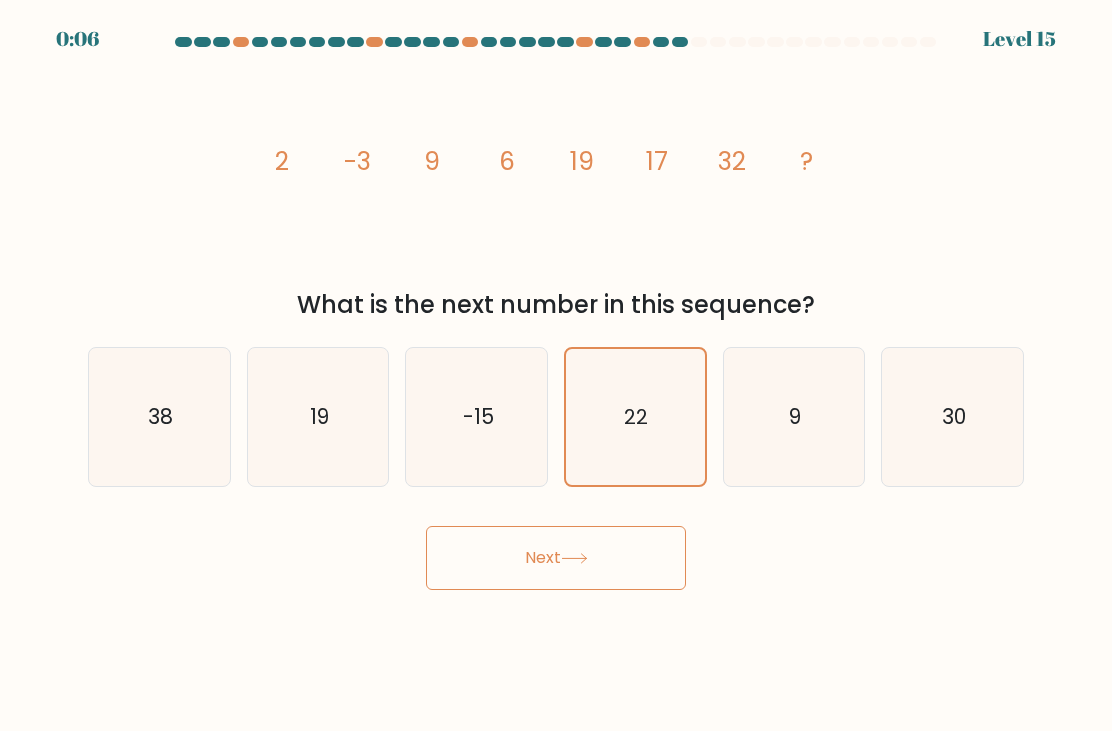 click on "Next" at bounding box center [556, 558] 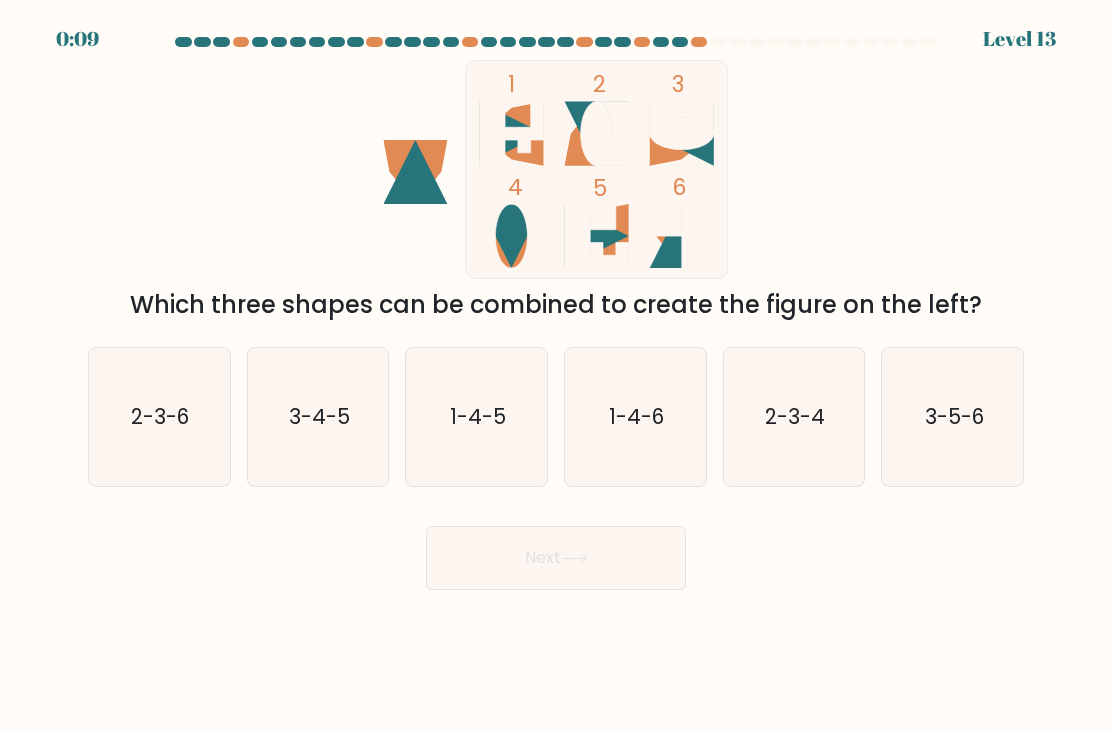 click on "1-4-6" 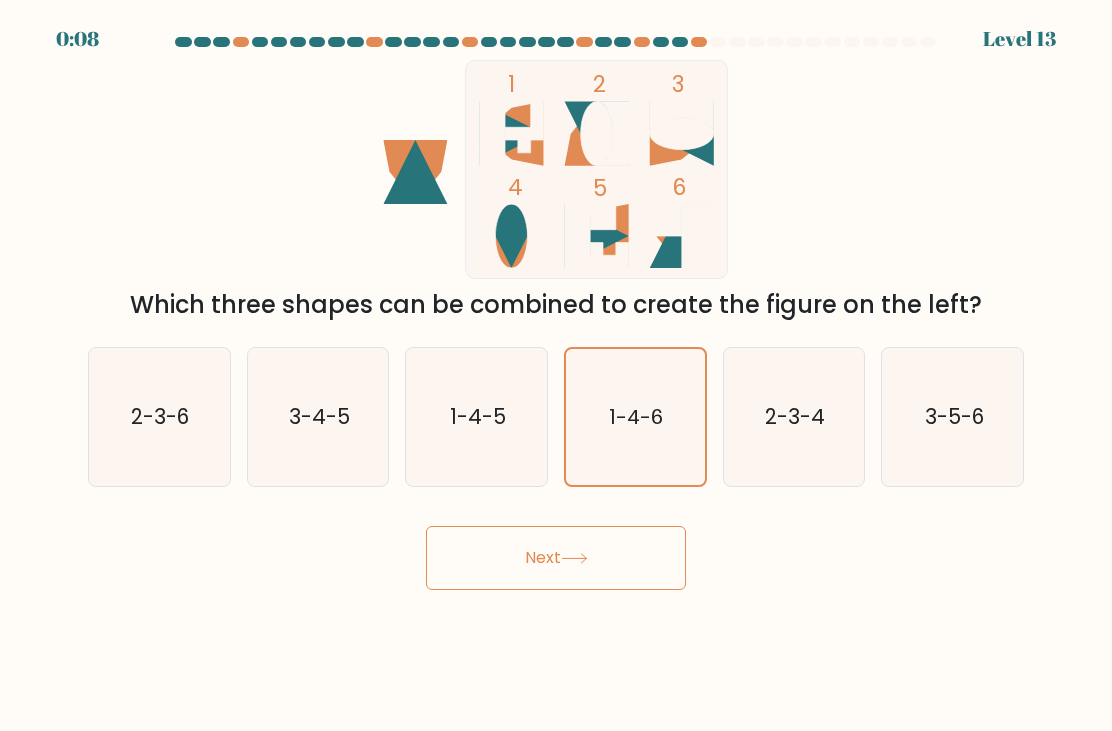 click on "Next" at bounding box center [556, 558] 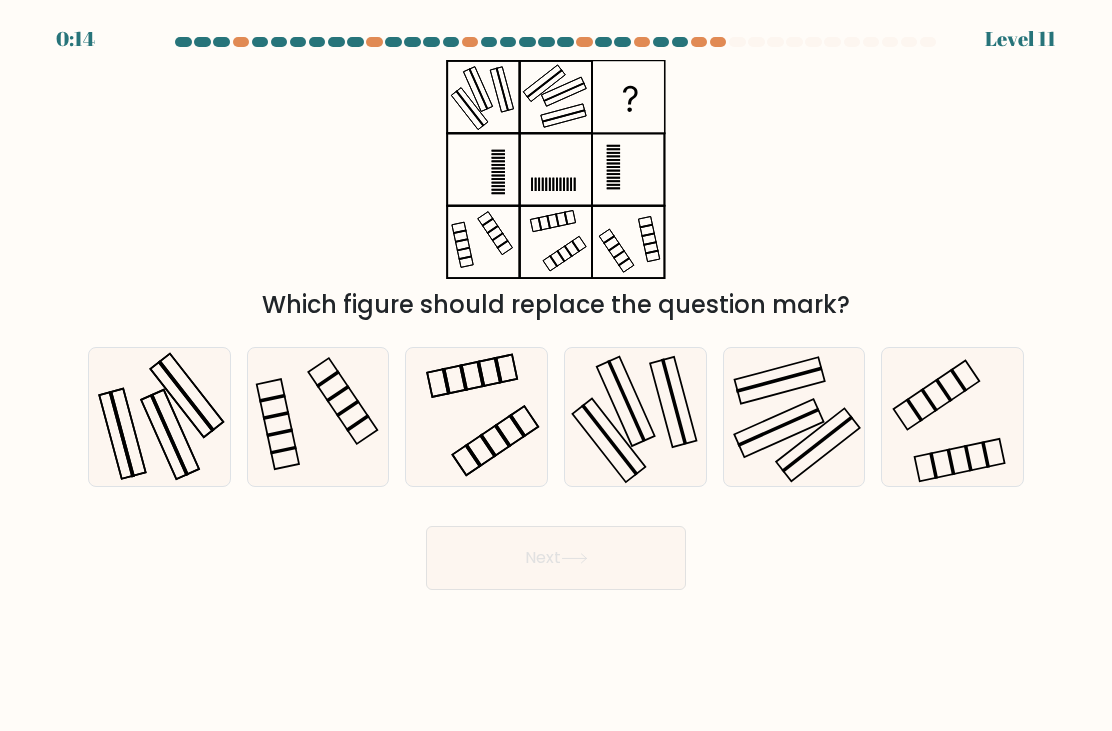 click 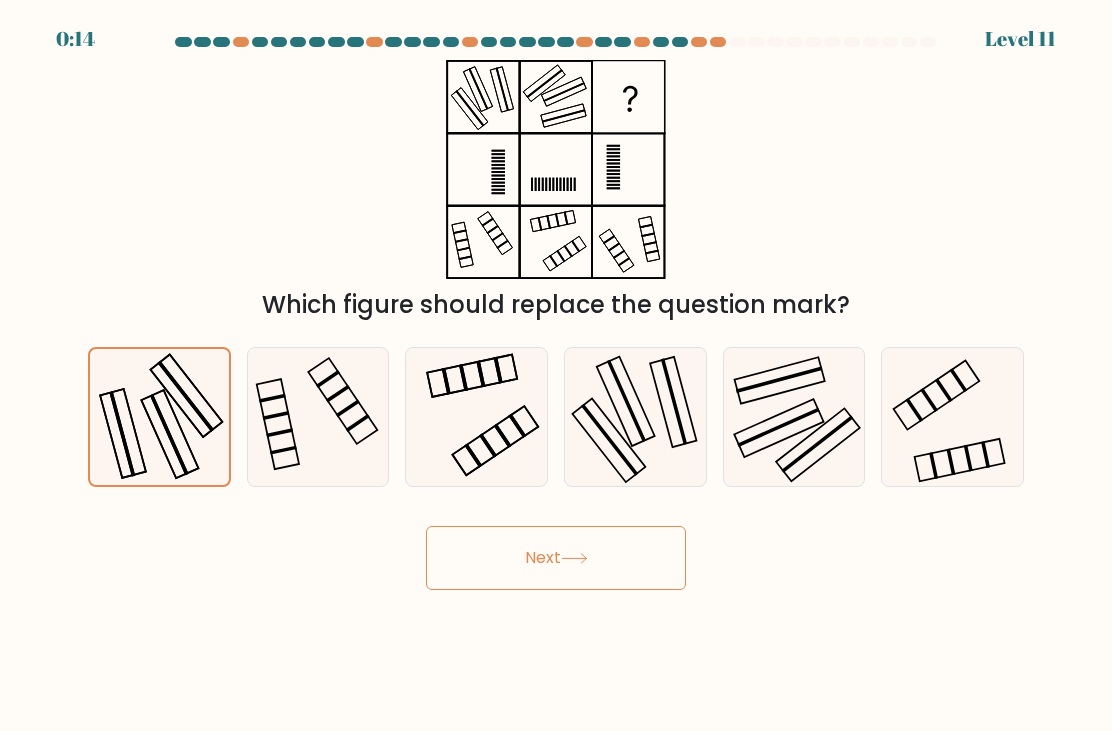 click on "Next" at bounding box center (556, 558) 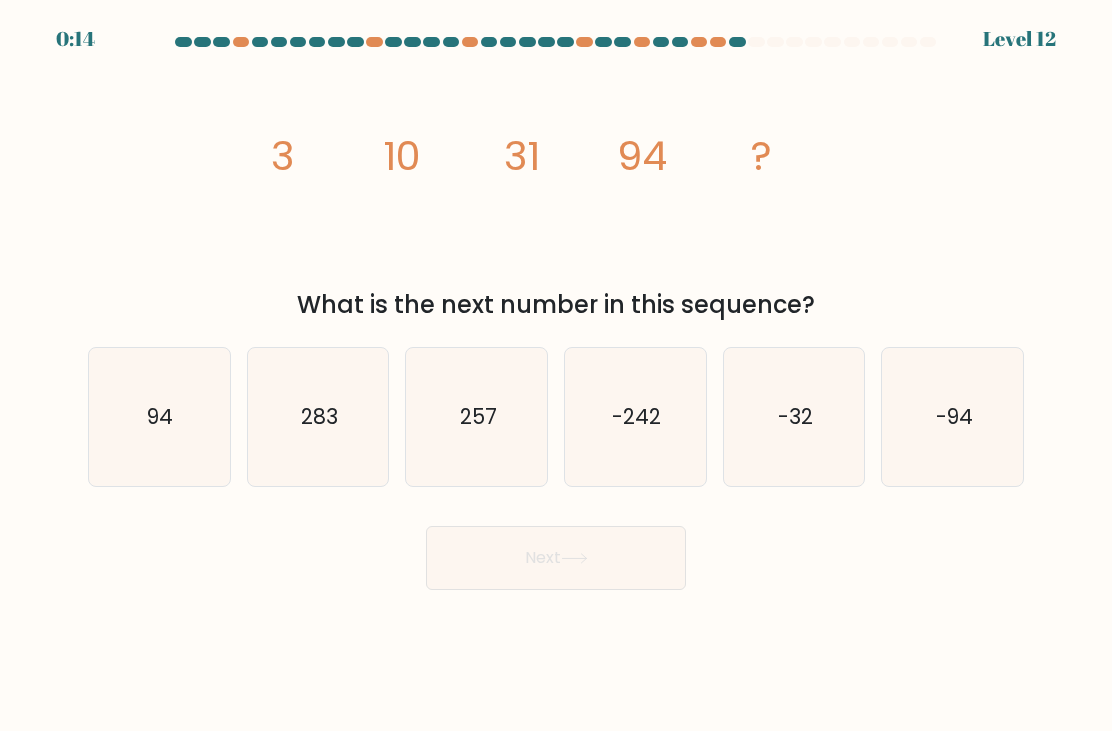 click on "257" 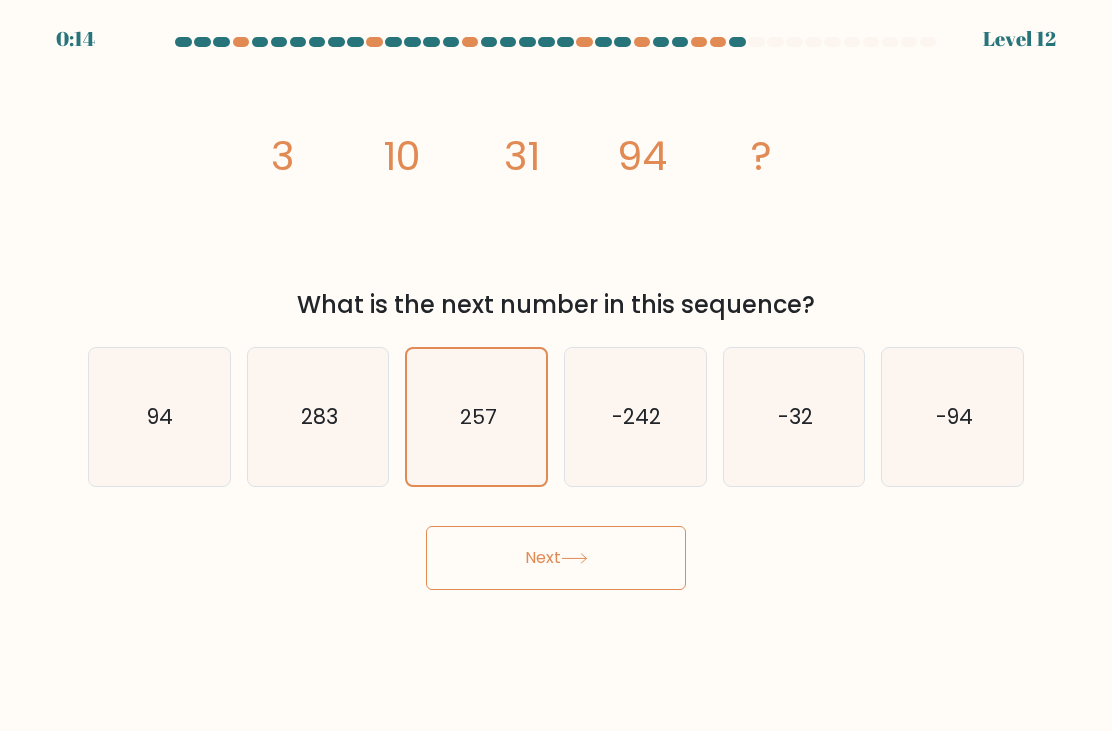 click on "Next" at bounding box center [556, 558] 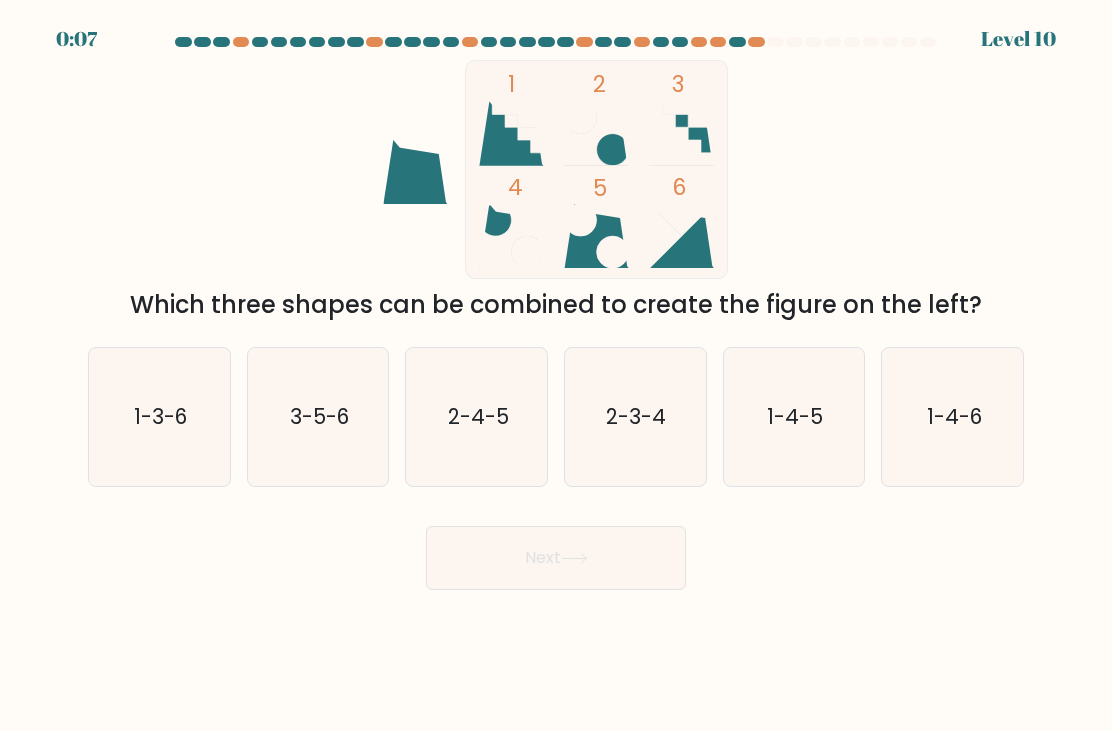click on "1-3-6" 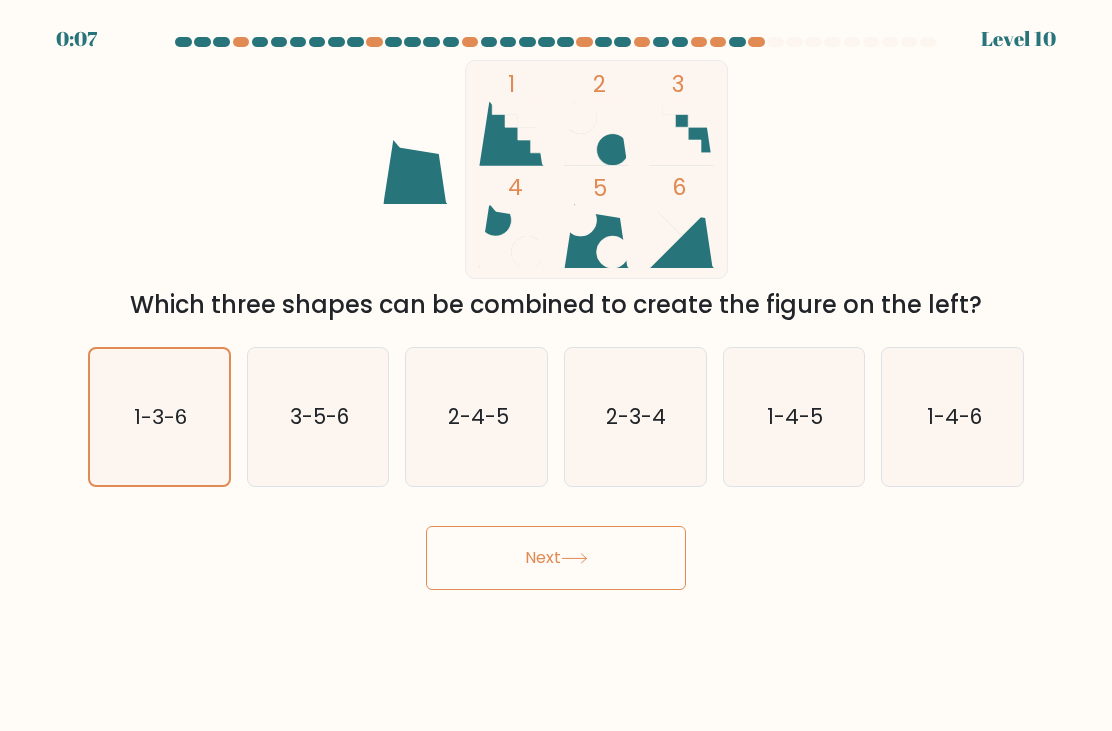 click on "Next" at bounding box center (556, 558) 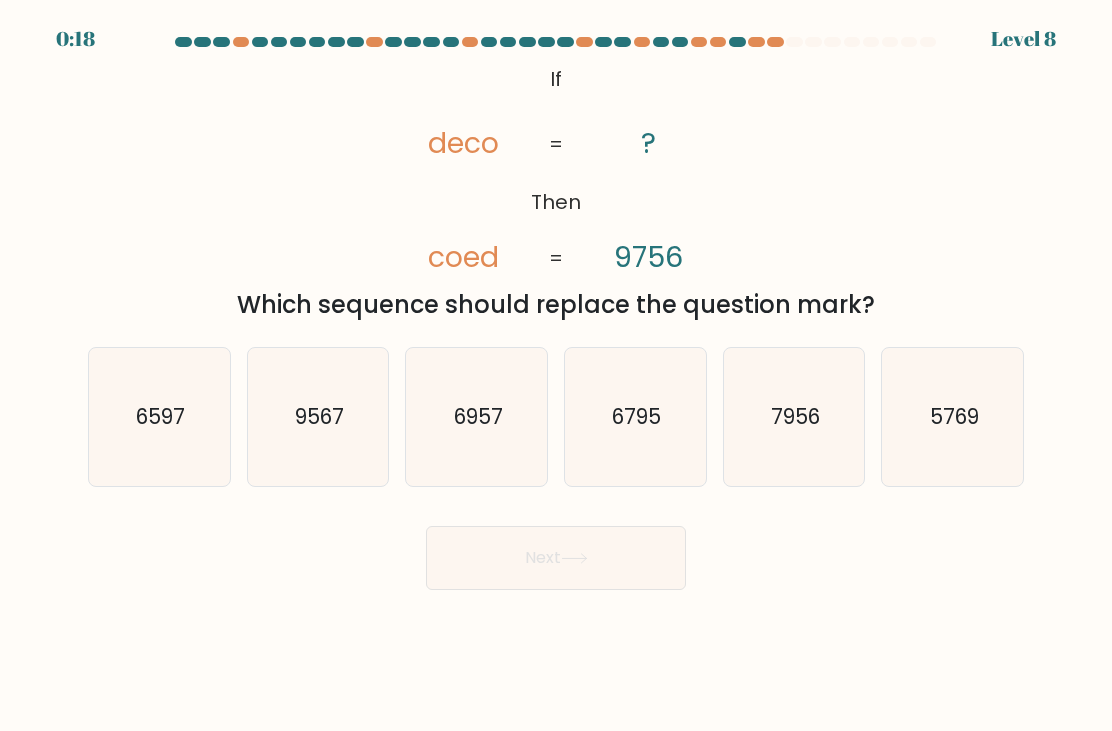 click on "6597" 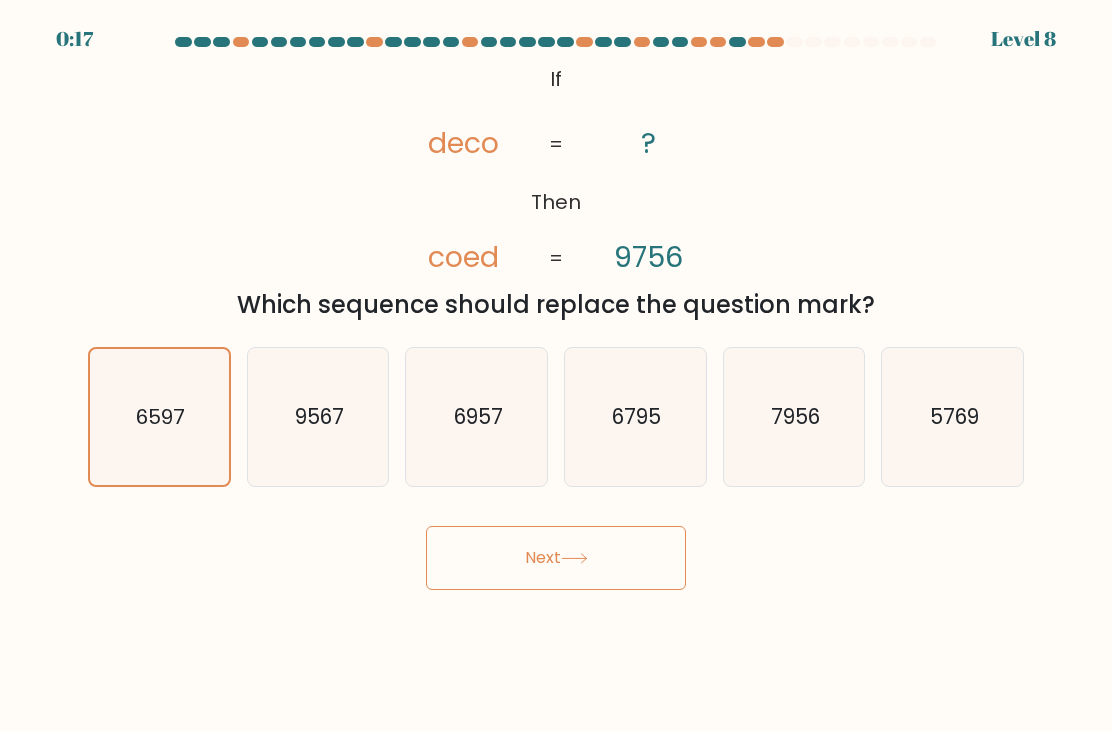 click on "Next" at bounding box center (556, 558) 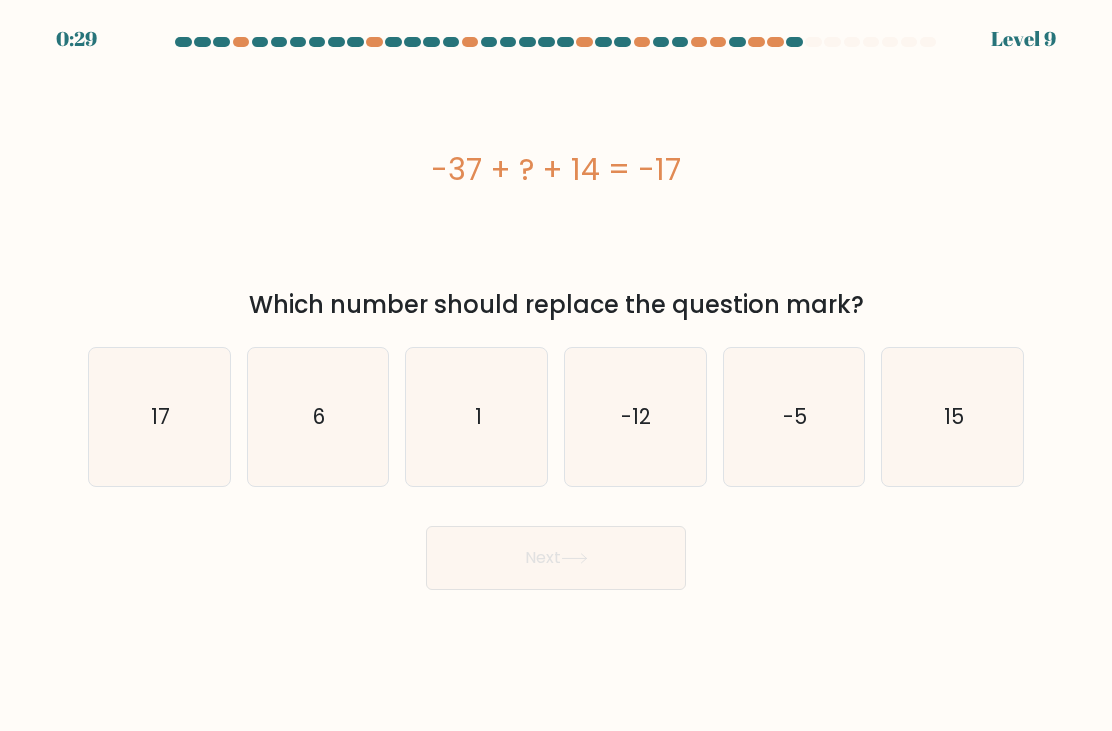 scroll, scrollTop: 0, scrollLeft: 0, axis: both 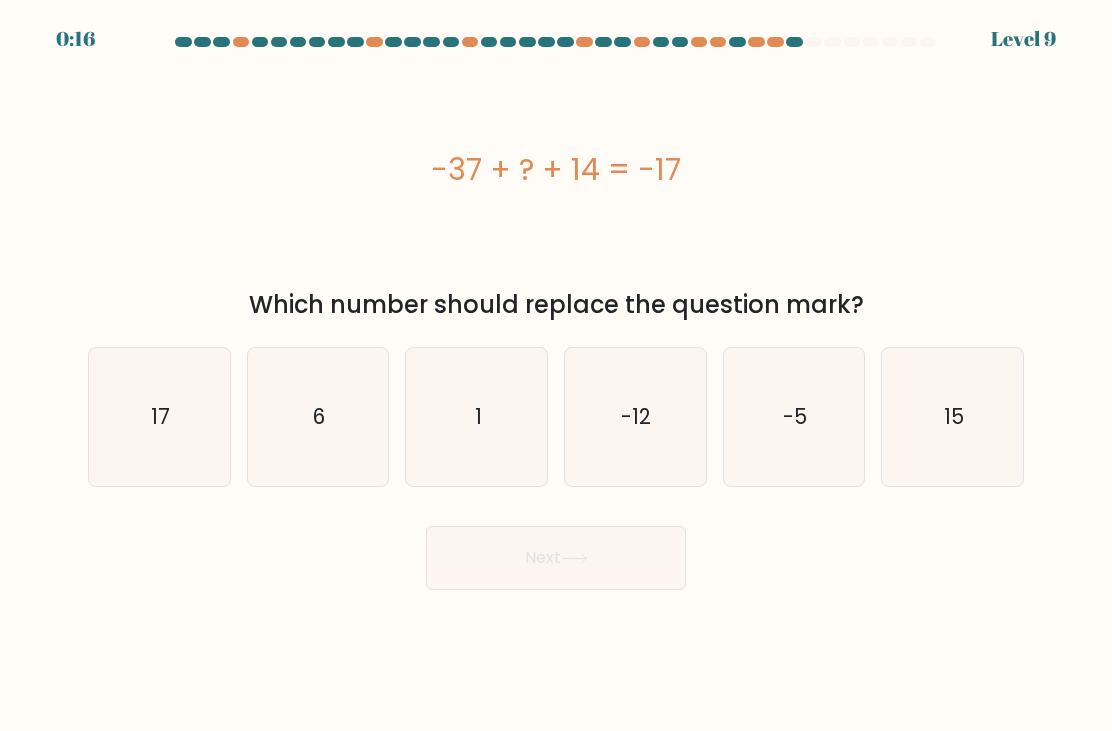 click on "-12" 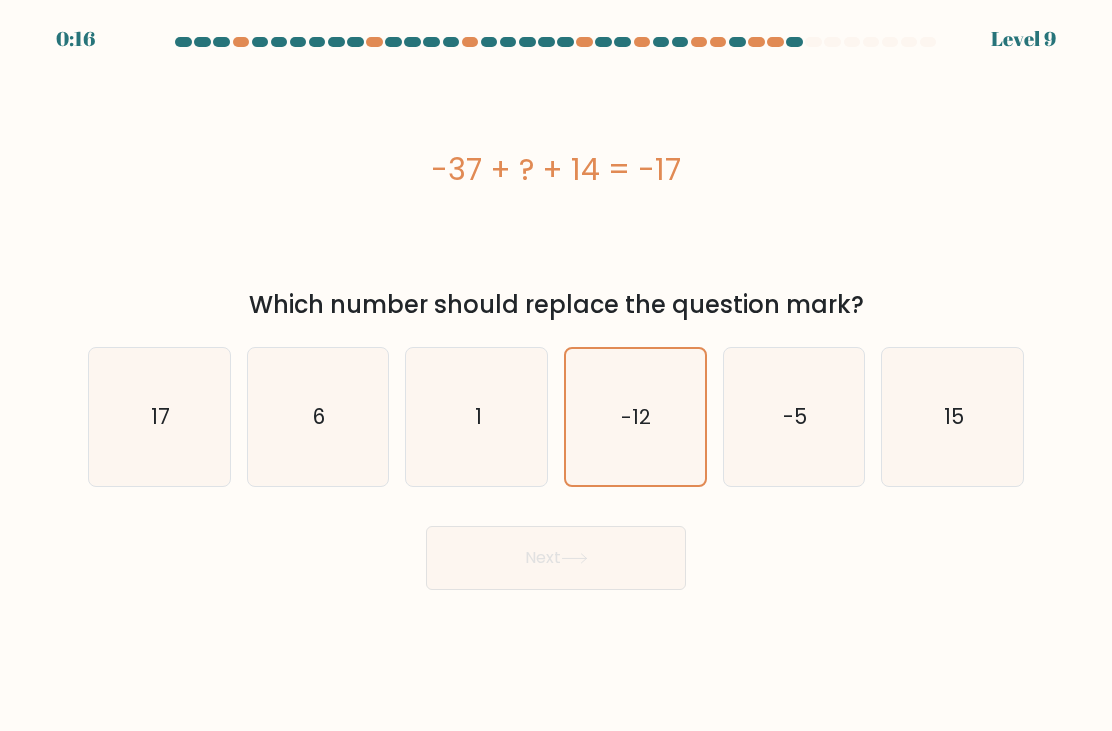 click on "Next" at bounding box center (556, 558) 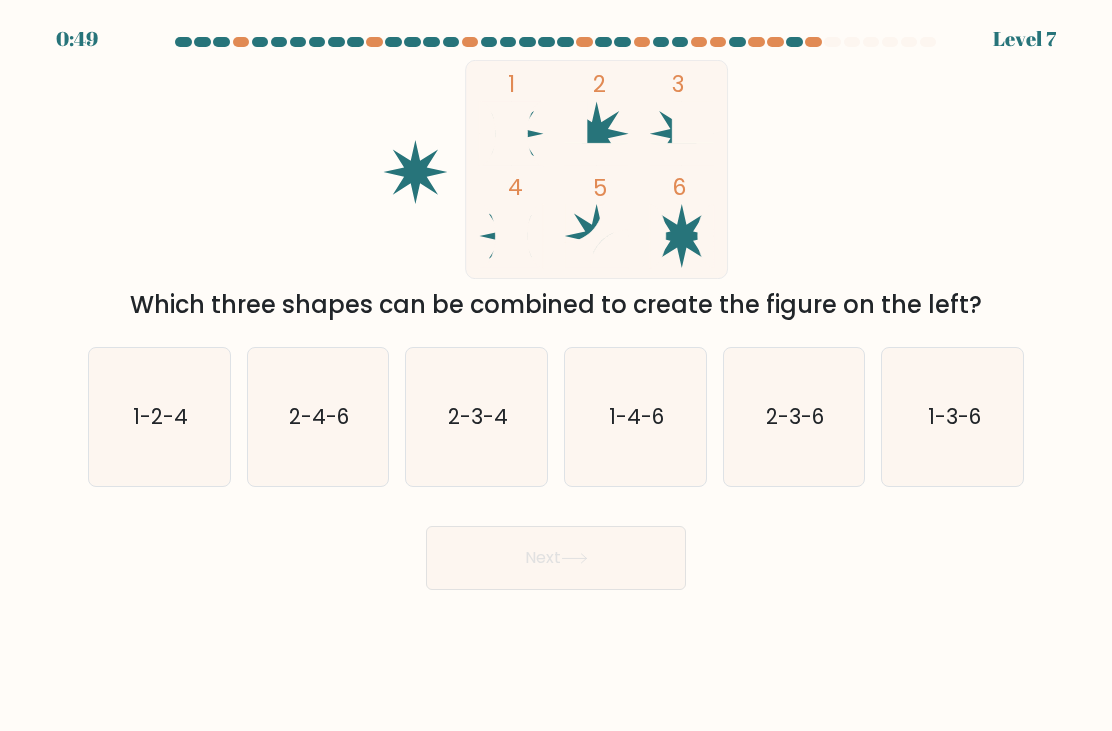 click on "1-4-6" 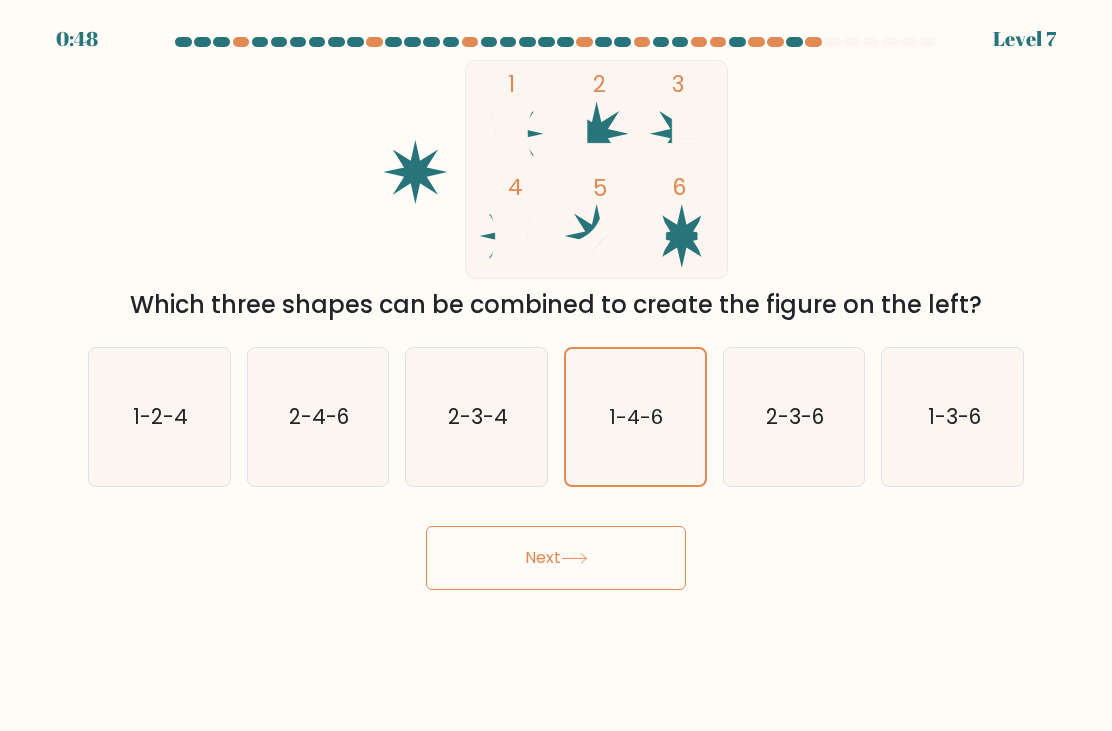 click on "Next" at bounding box center [556, 558] 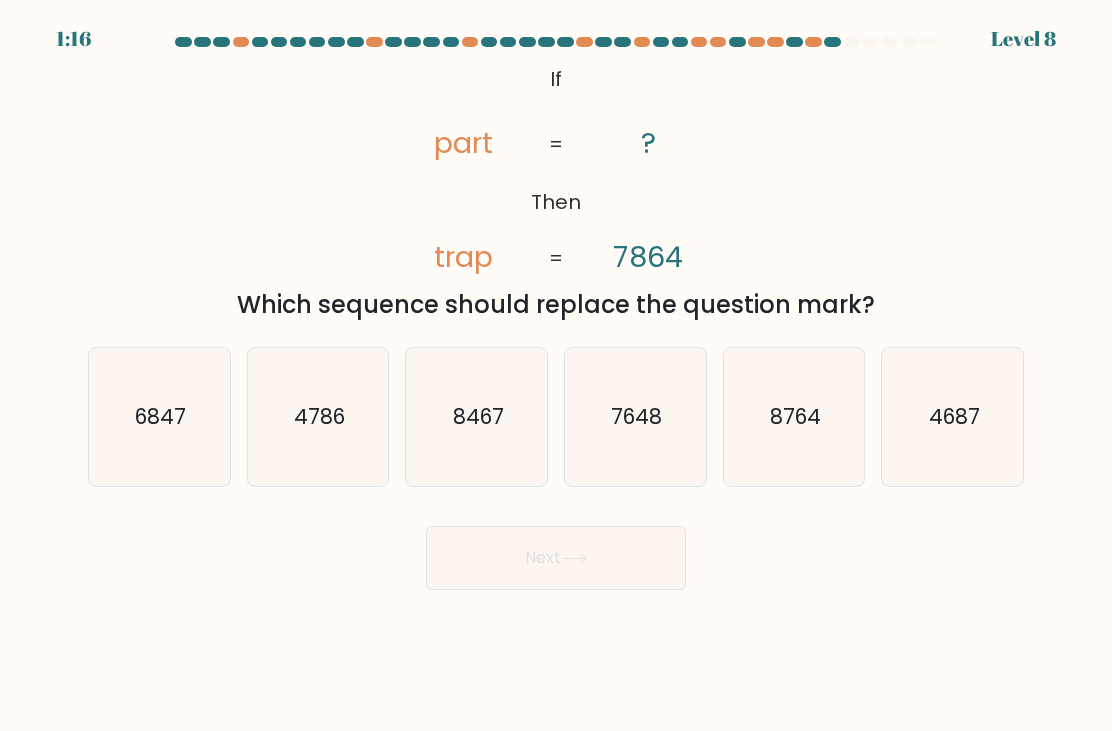 click on "4687" 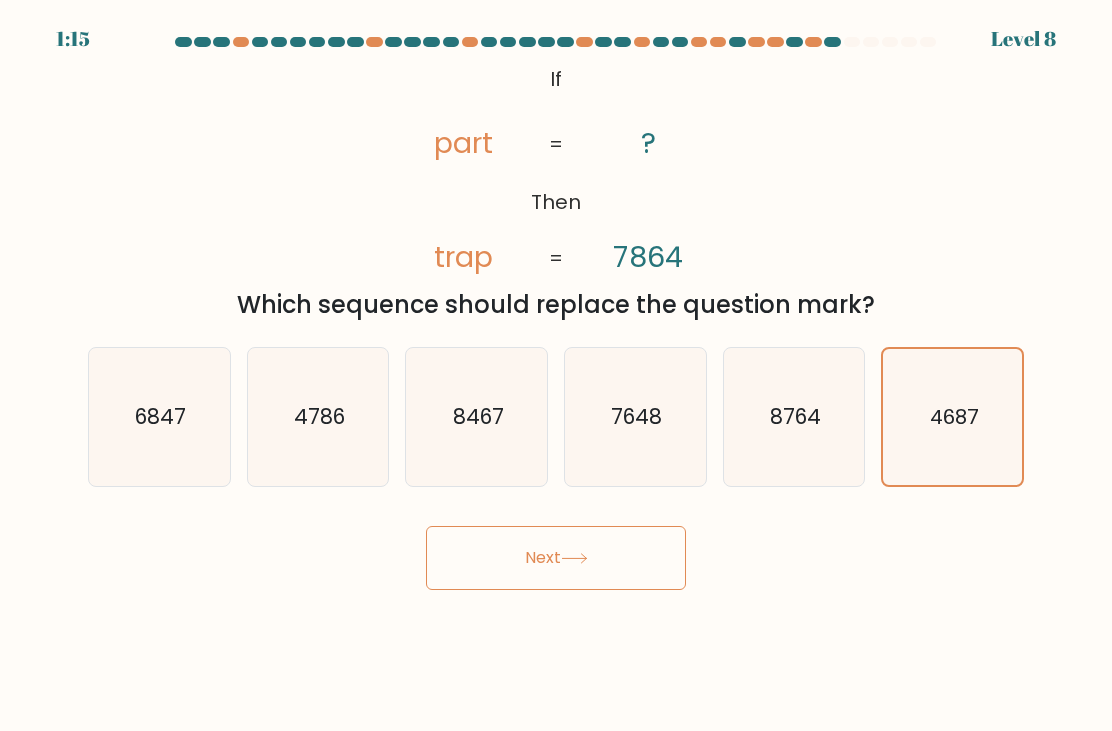 click on "Next" at bounding box center [556, 558] 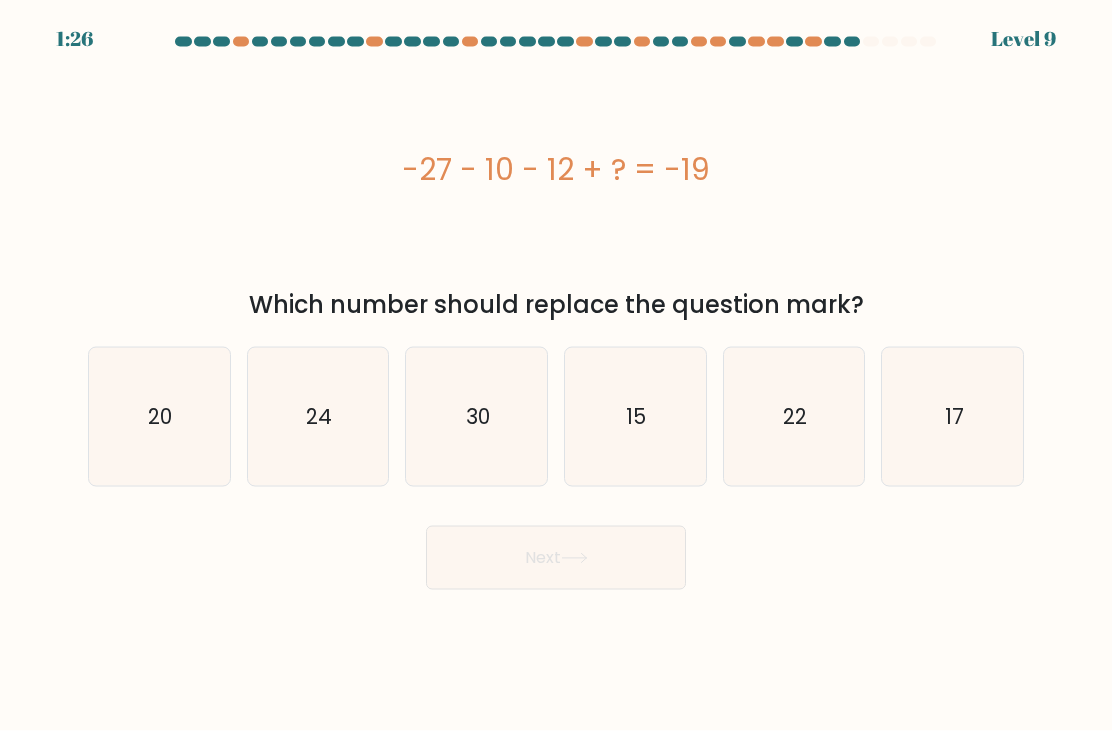 scroll, scrollTop: 9, scrollLeft: 0, axis: vertical 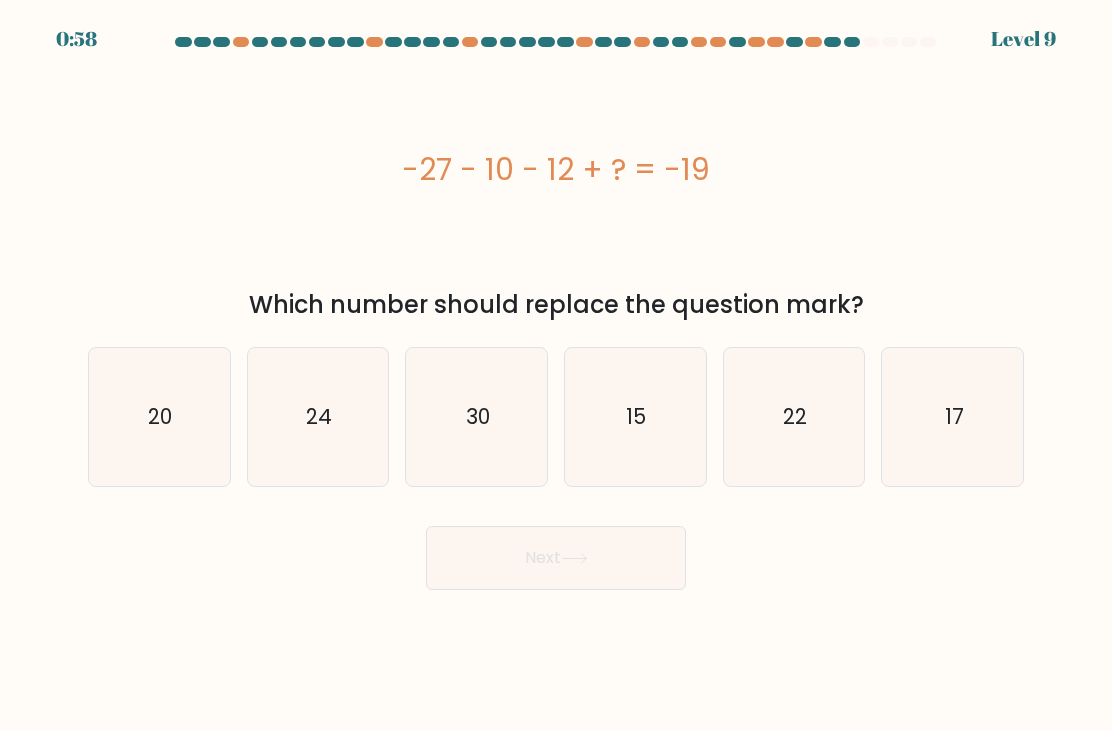 click on "20" 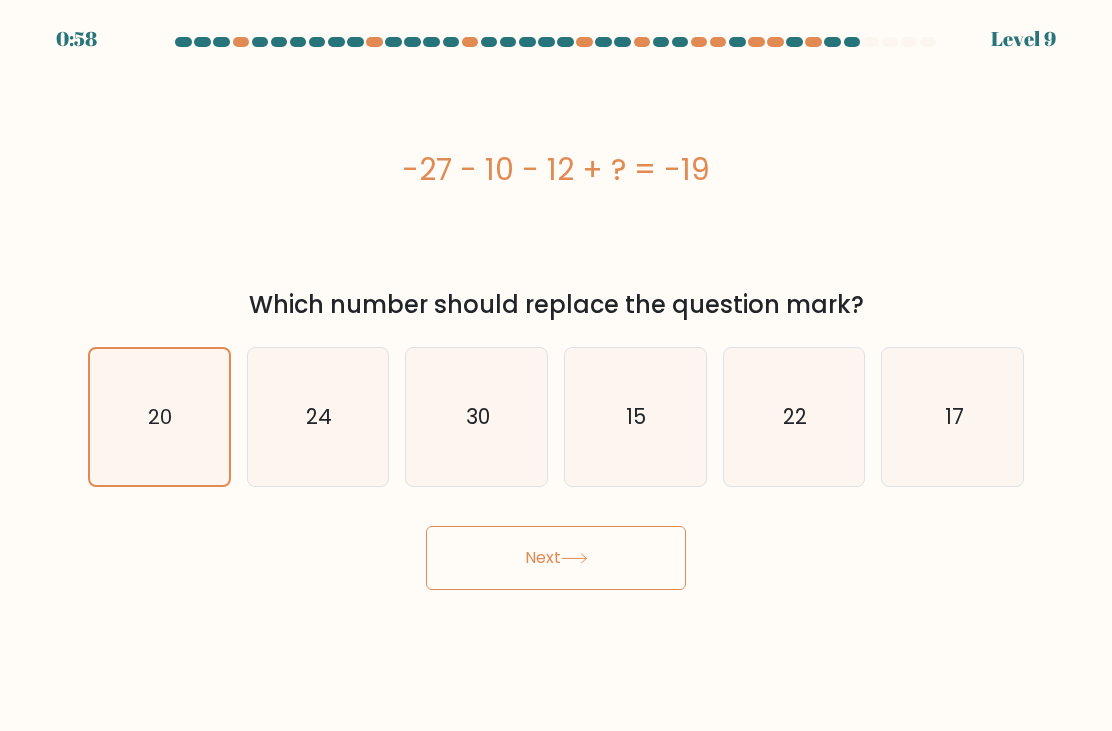 click on "Next" at bounding box center (556, 558) 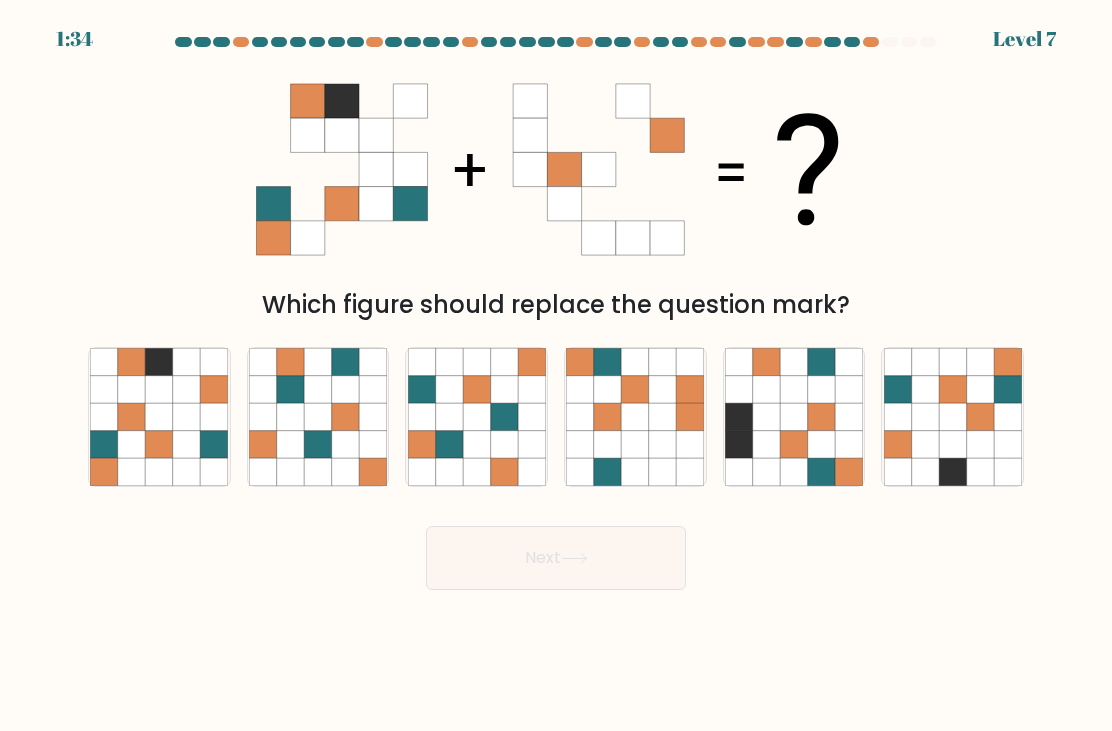 scroll, scrollTop: 19, scrollLeft: 0, axis: vertical 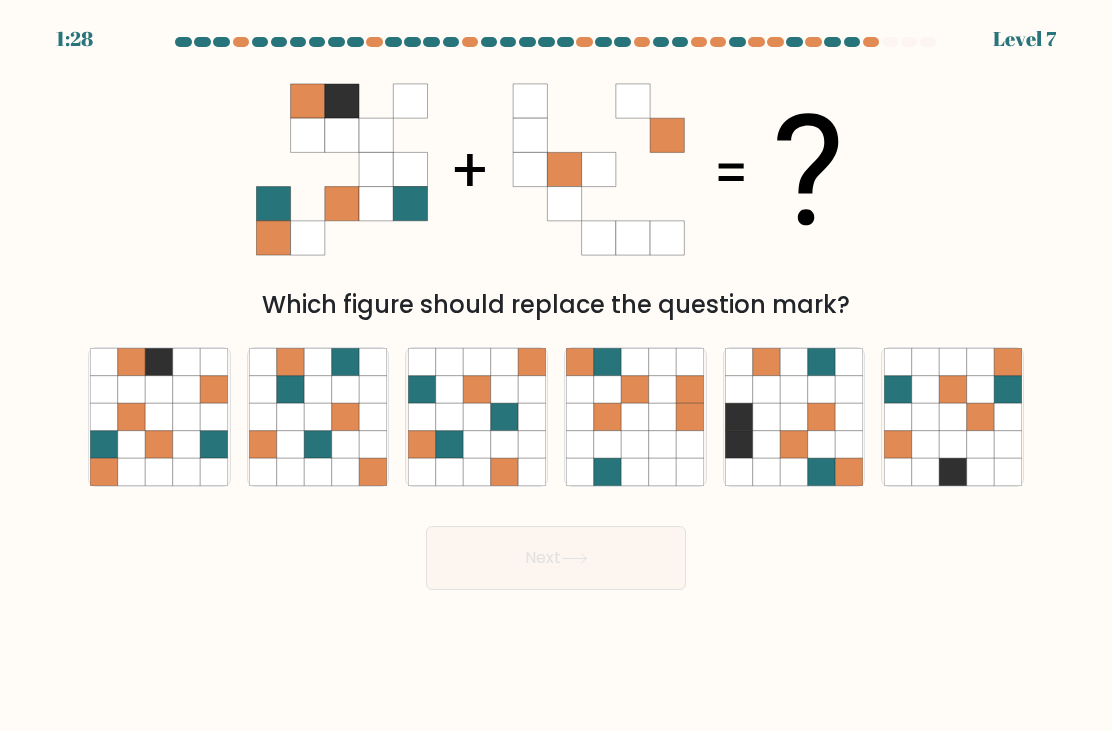 click 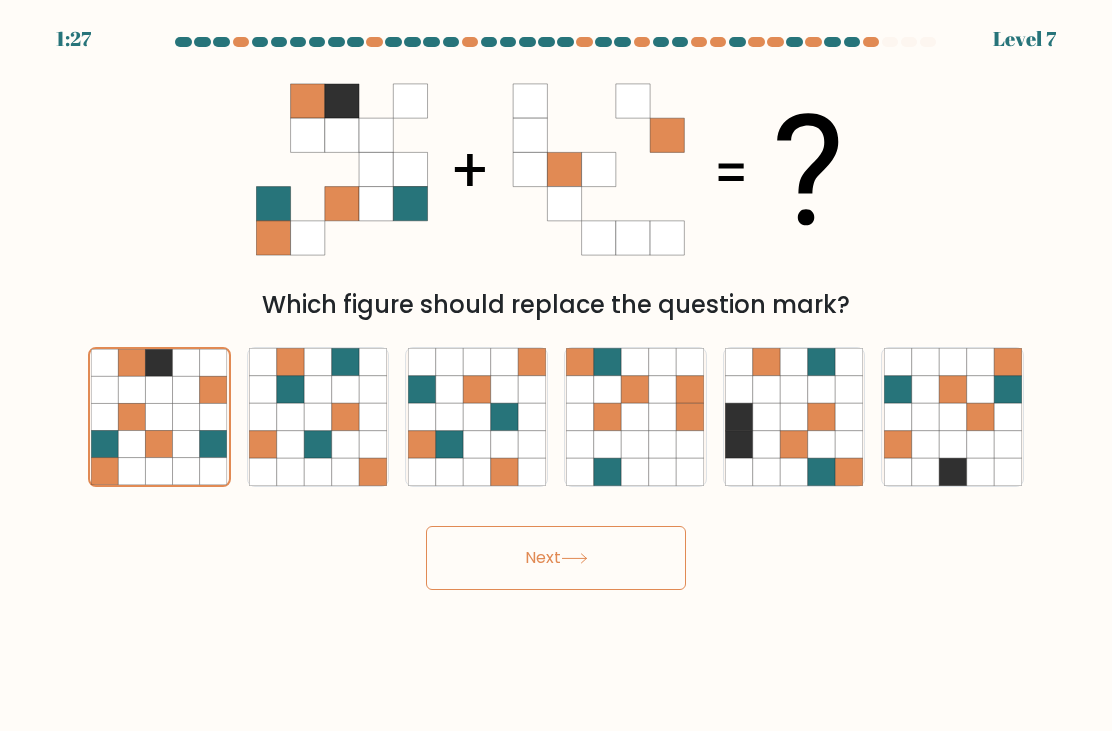 click on "Next" at bounding box center (556, 558) 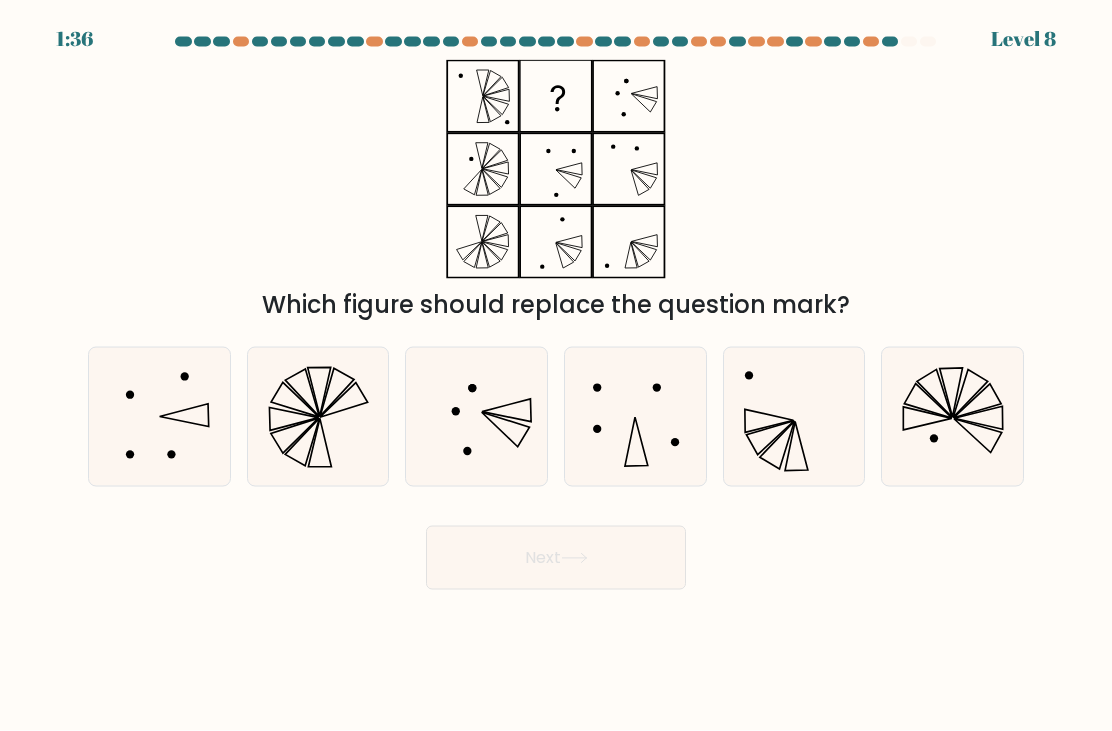 scroll, scrollTop: 5, scrollLeft: 0, axis: vertical 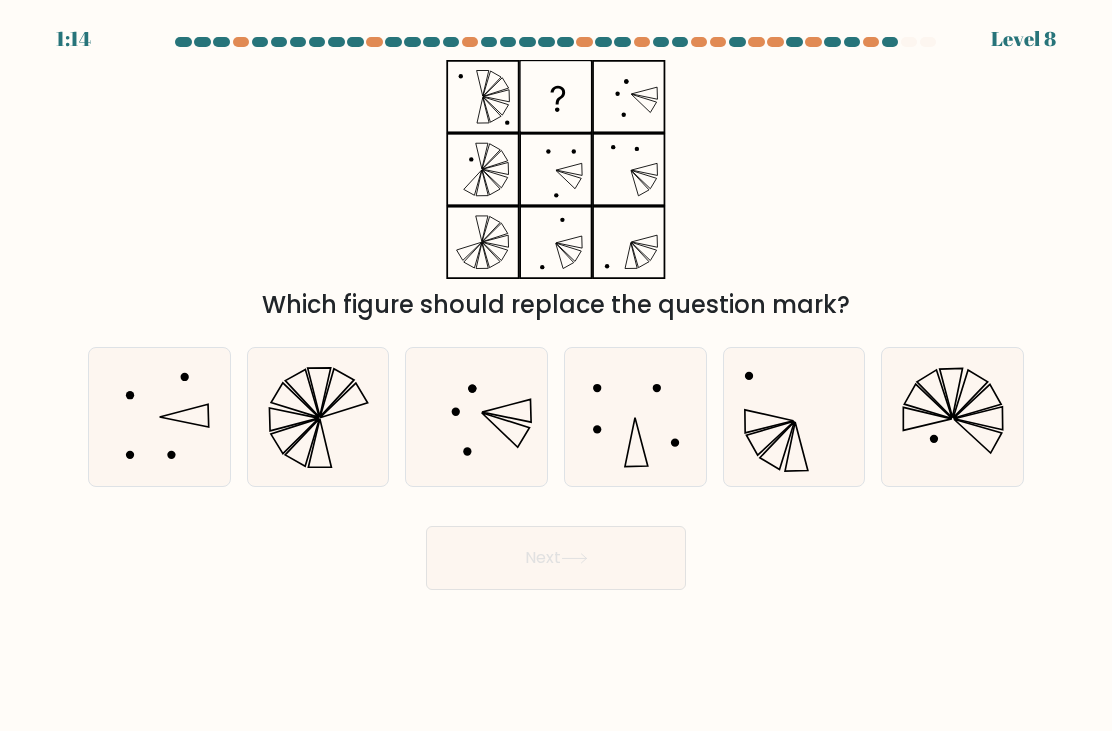 click 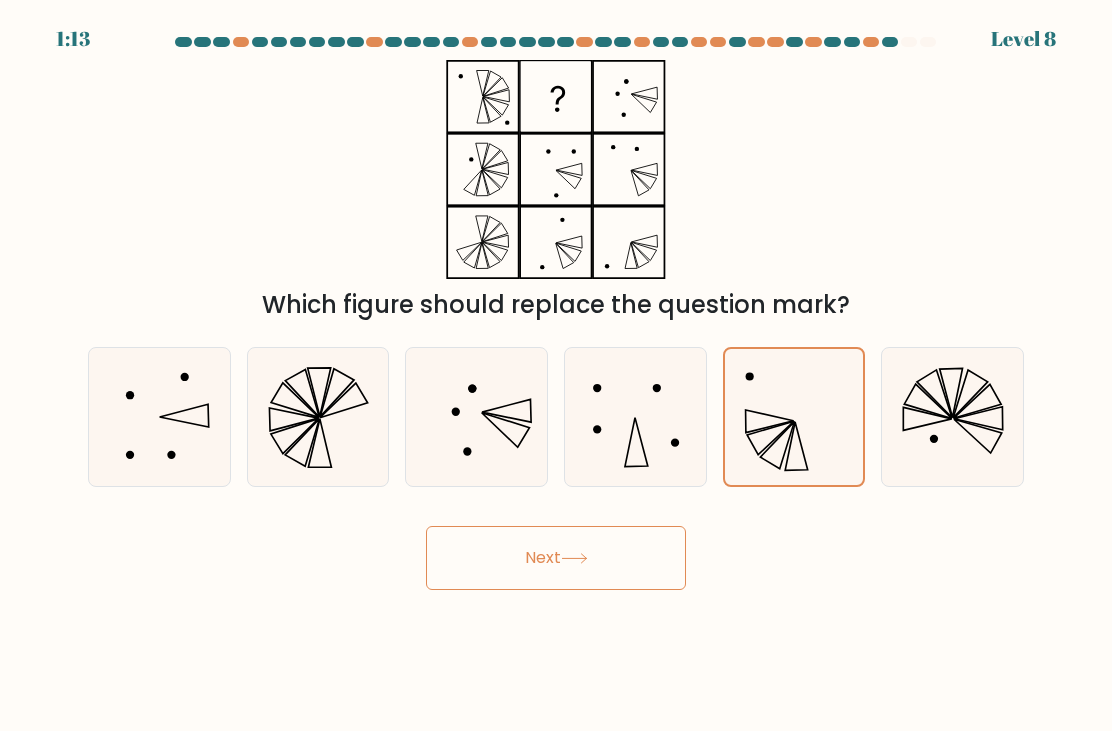 click on "Next" at bounding box center (556, 558) 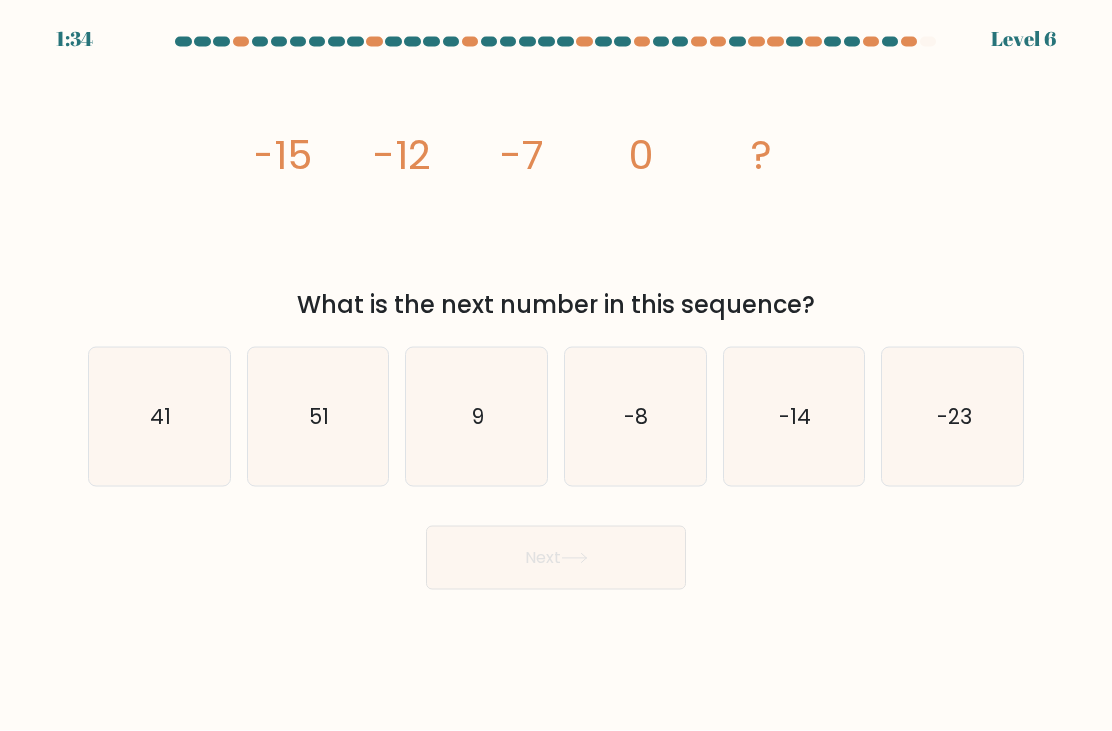 scroll, scrollTop: 31, scrollLeft: 0, axis: vertical 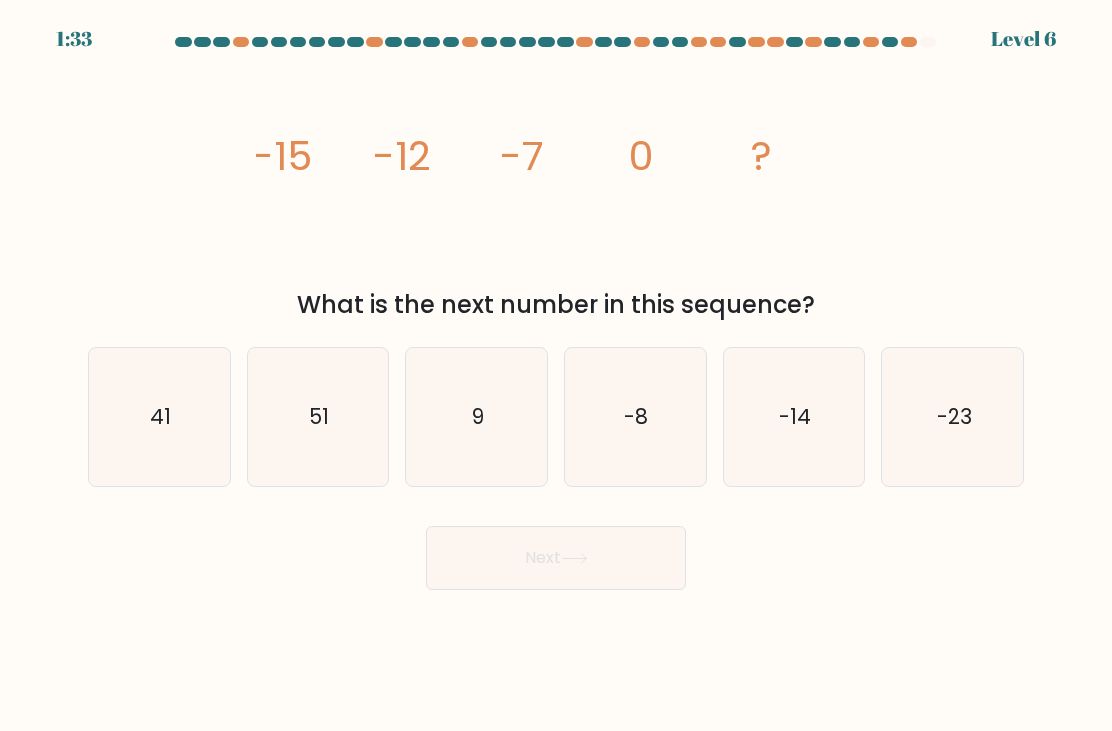 click on "9" 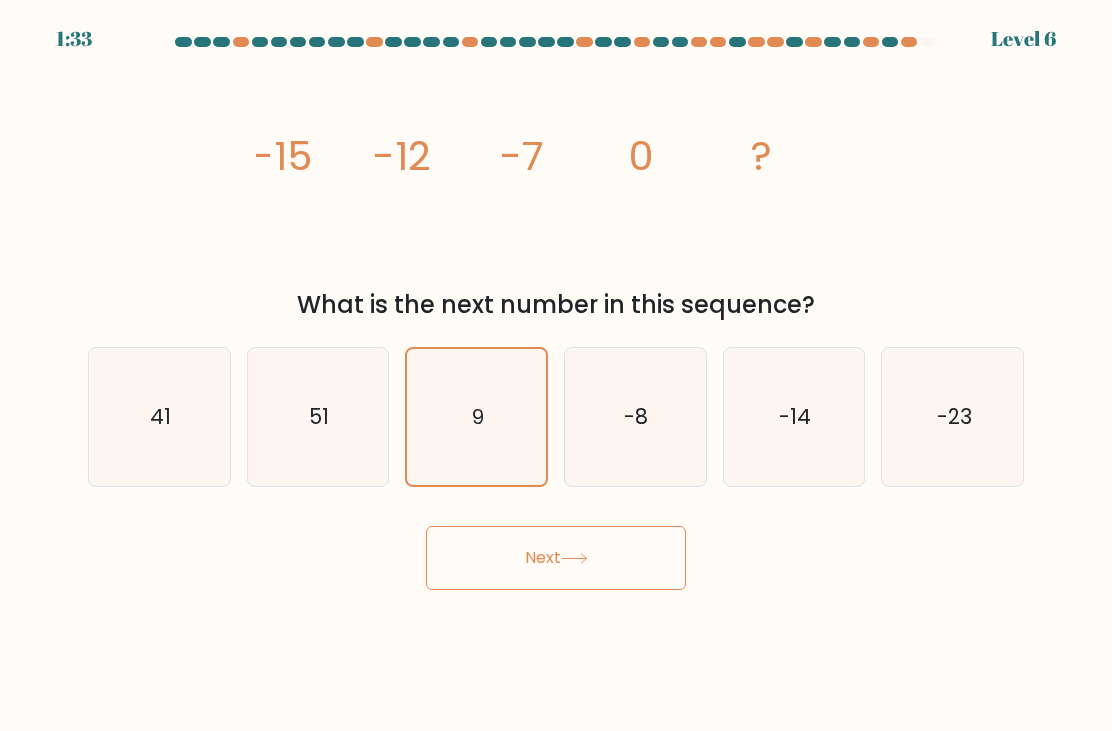 click on "Next" at bounding box center [556, 558] 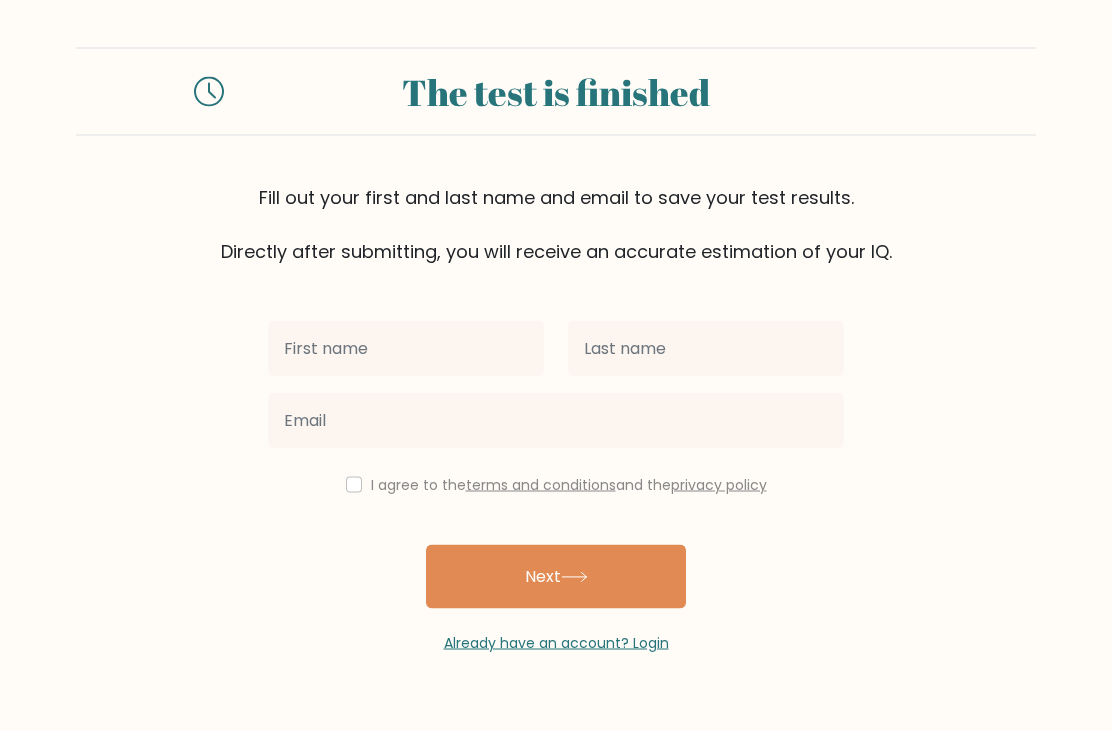 scroll, scrollTop: 50, scrollLeft: 0, axis: vertical 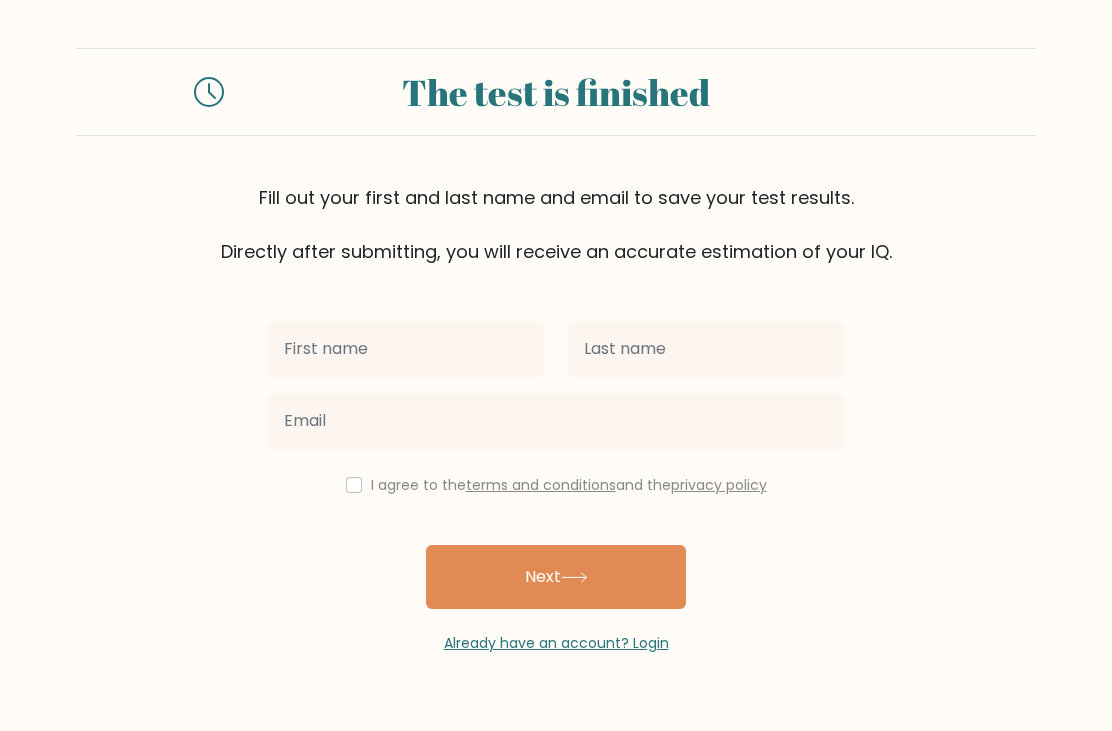 click at bounding box center [354, 485] 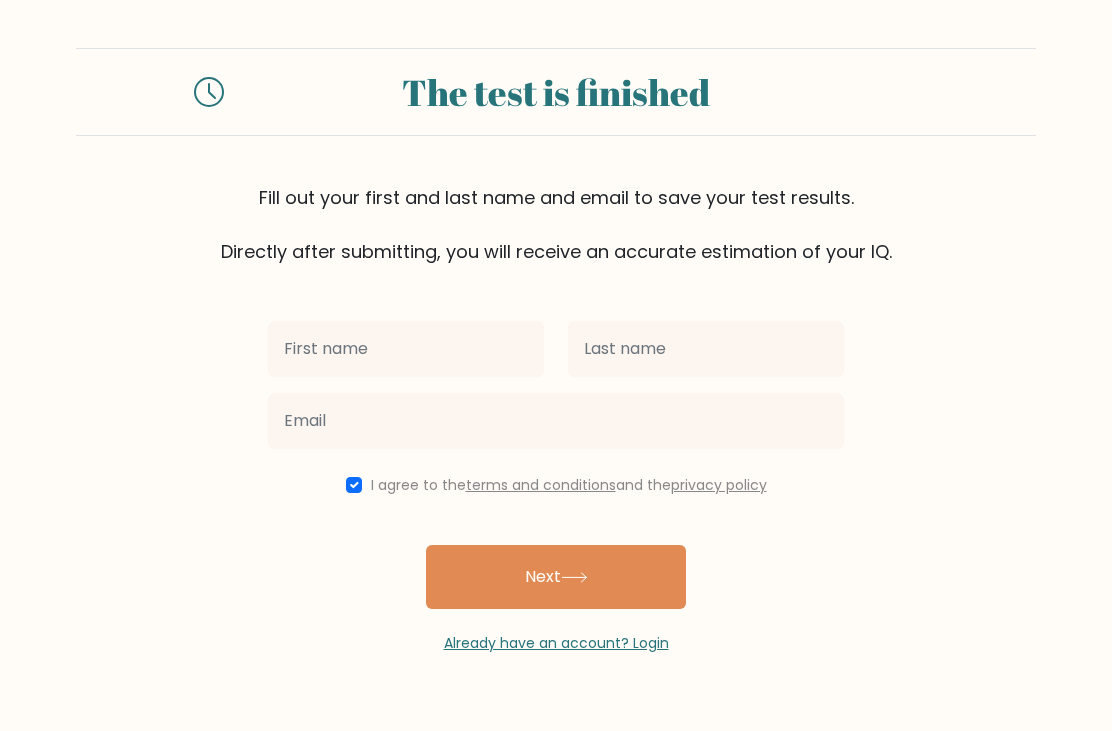 click on "Next" at bounding box center [556, 577] 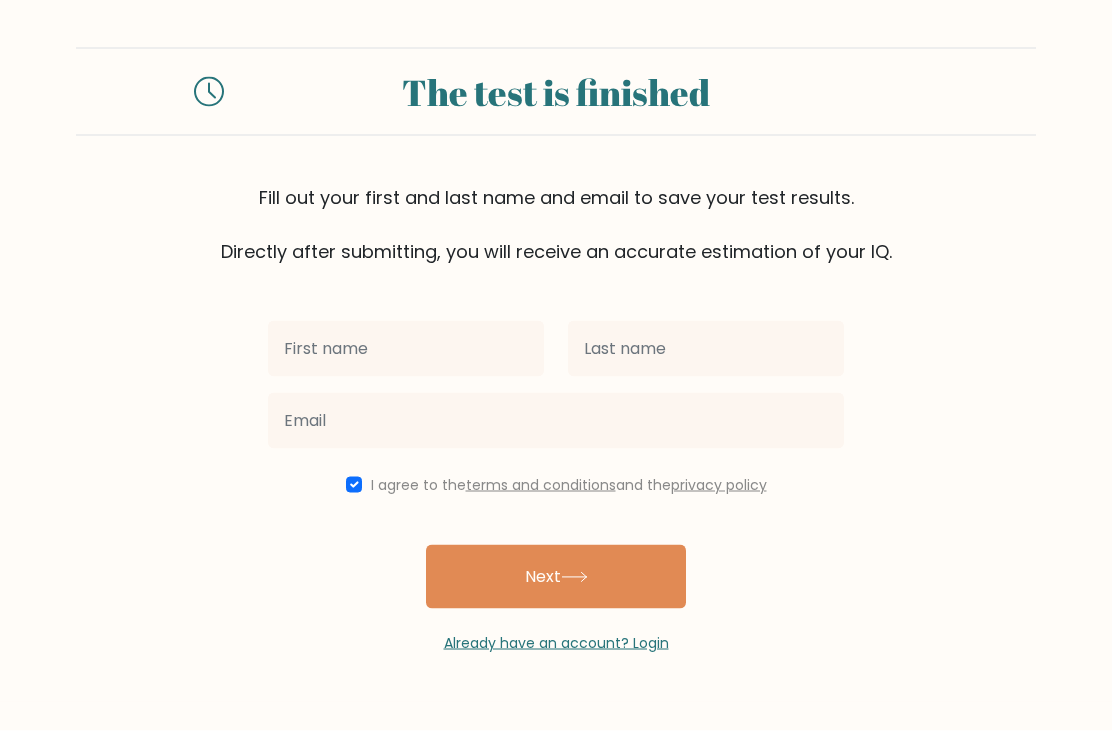 scroll, scrollTop: 64, scrollLeft: 0, axis: vertical 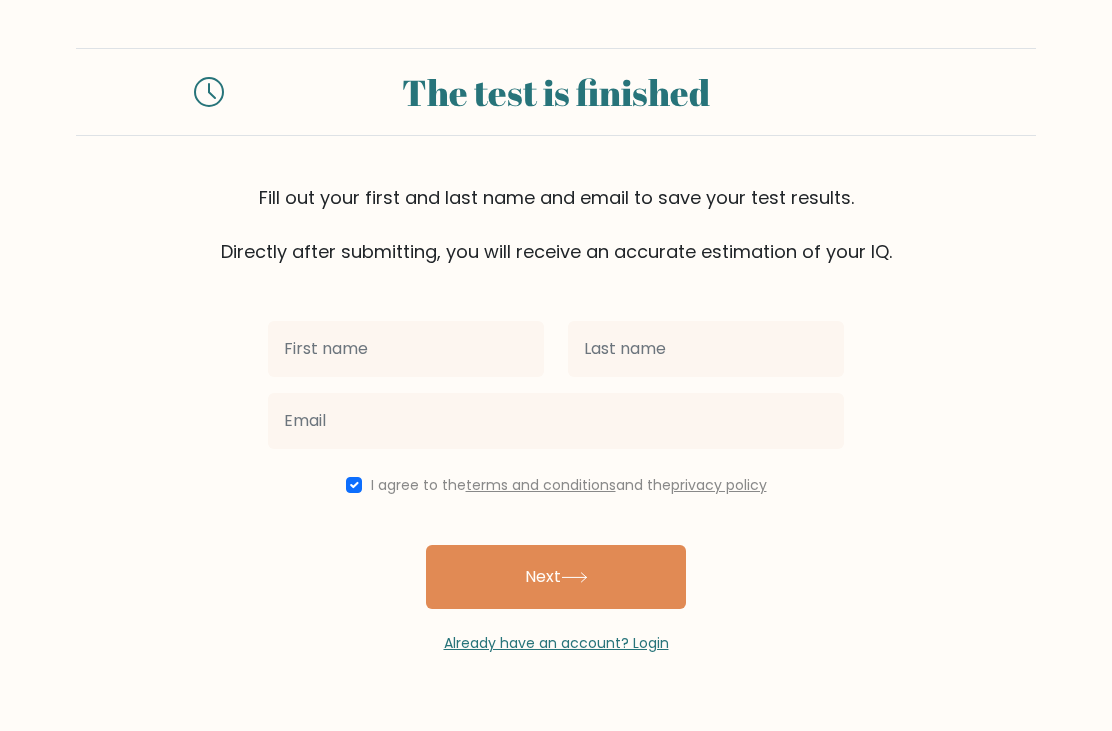 click on "Next" at bounding box center (556, 577) 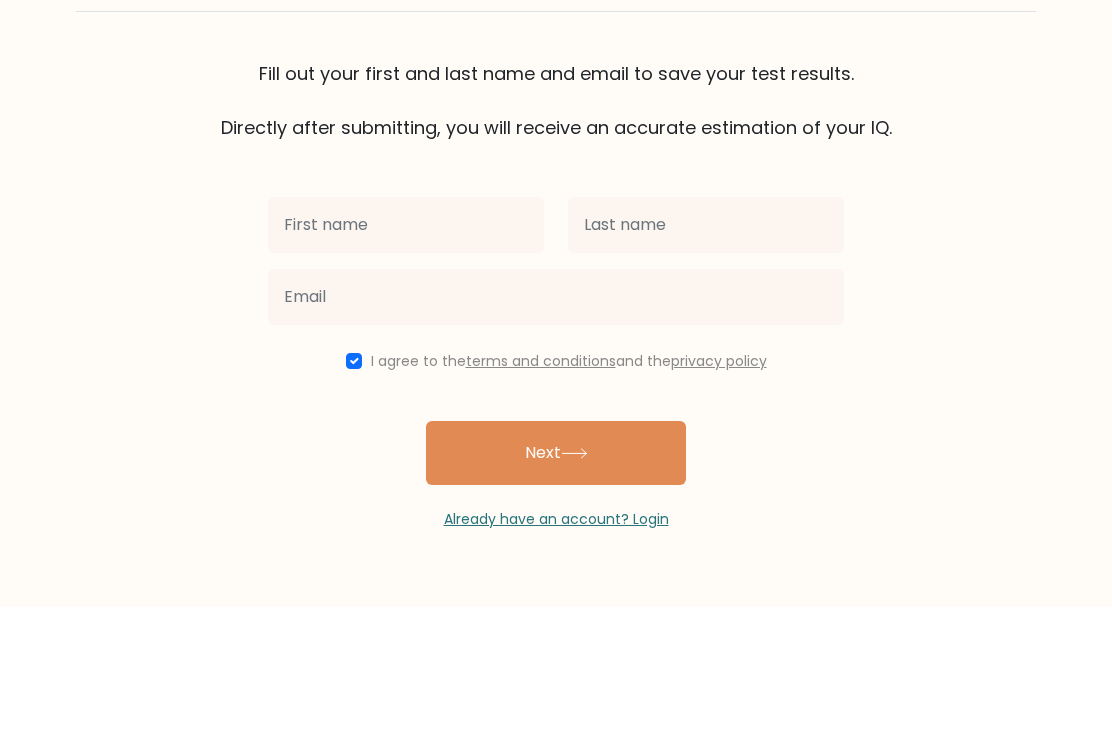 click on "The test is finished
Fill out your first and last name and email to save your test results.
Directly after submitting, you will receive an accurate estimation of your IQ.
I agree to the" at bounding box center [556, 351] 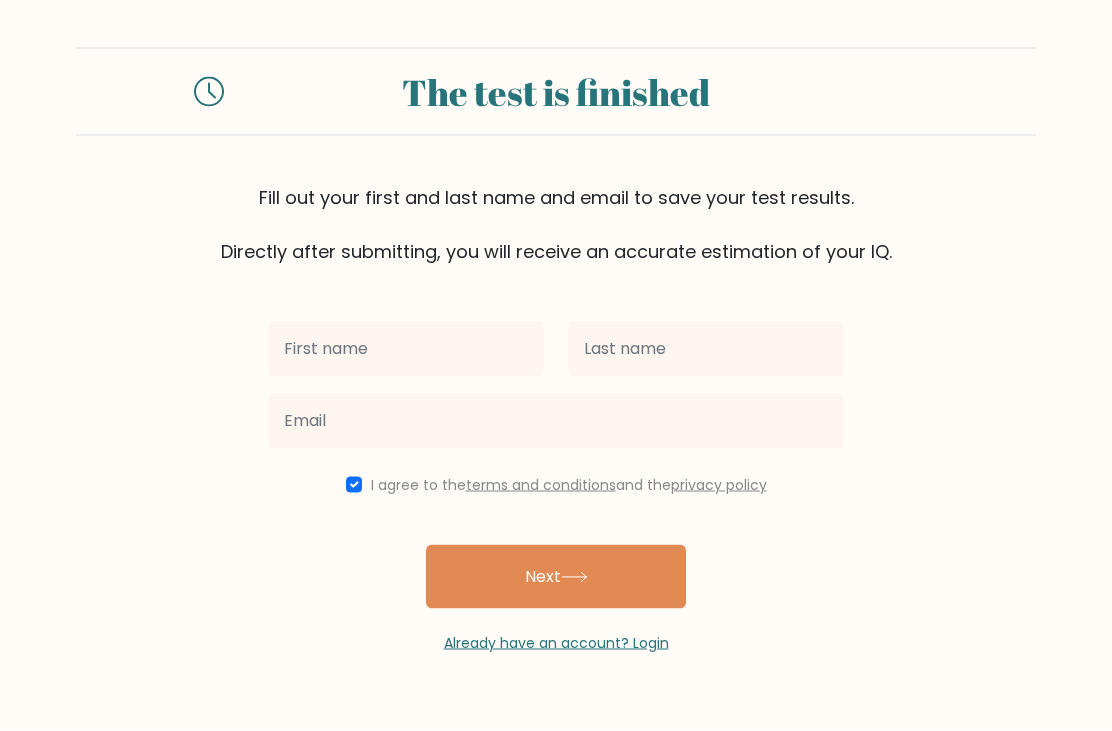 scroll, scrollTop: 64, scrollLeft: 0, axis: vertical 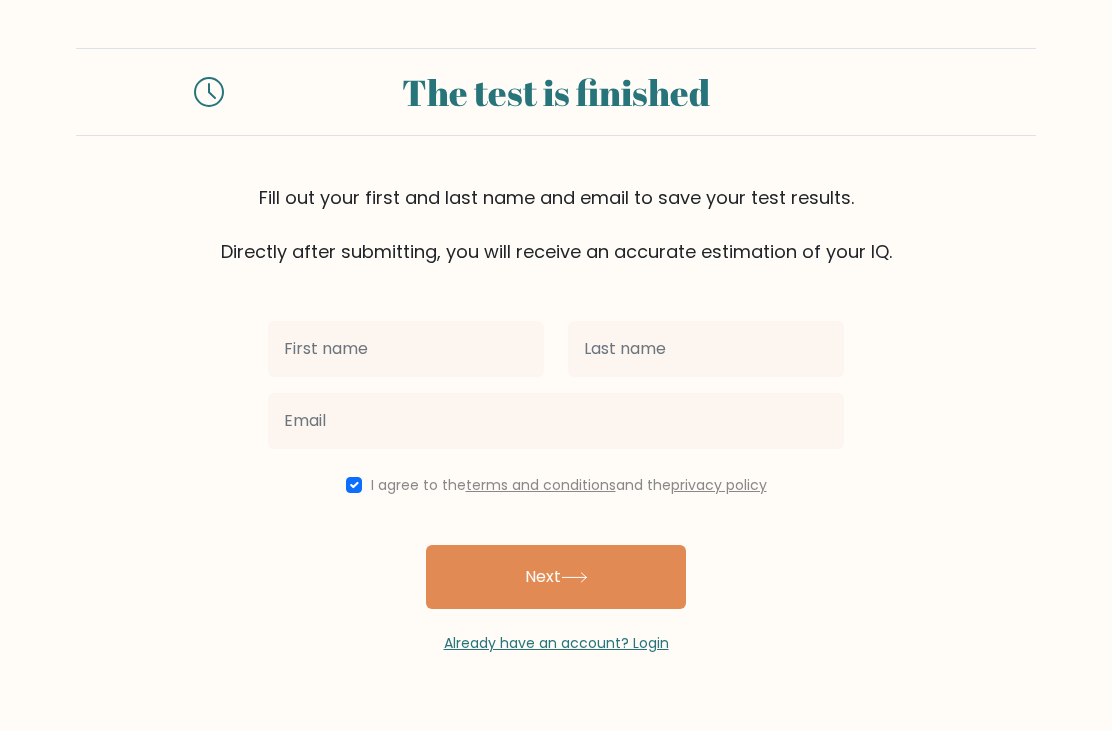 click on "The test is finished" at bounding box center (556, 92) 